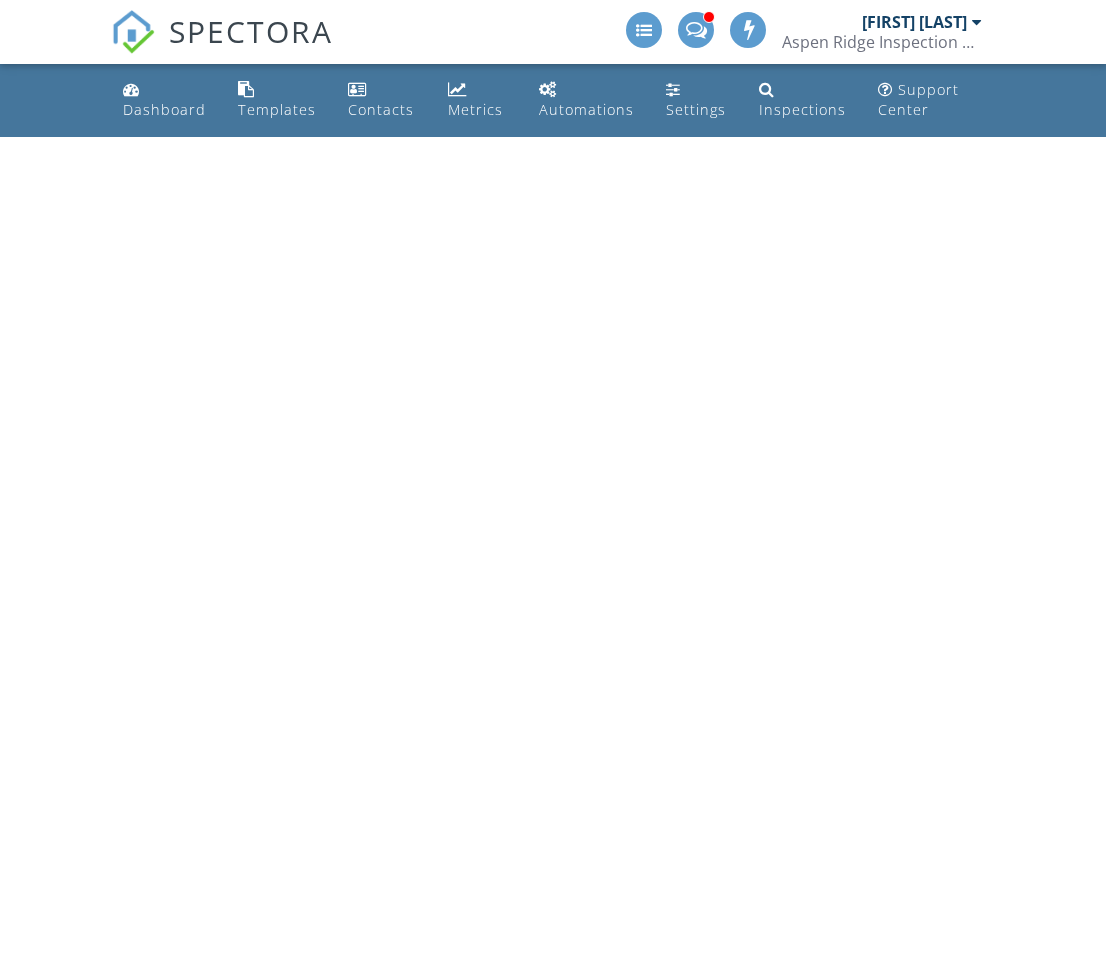 scroll, scrollTop: 0, scrollLeft: 0, axis: both 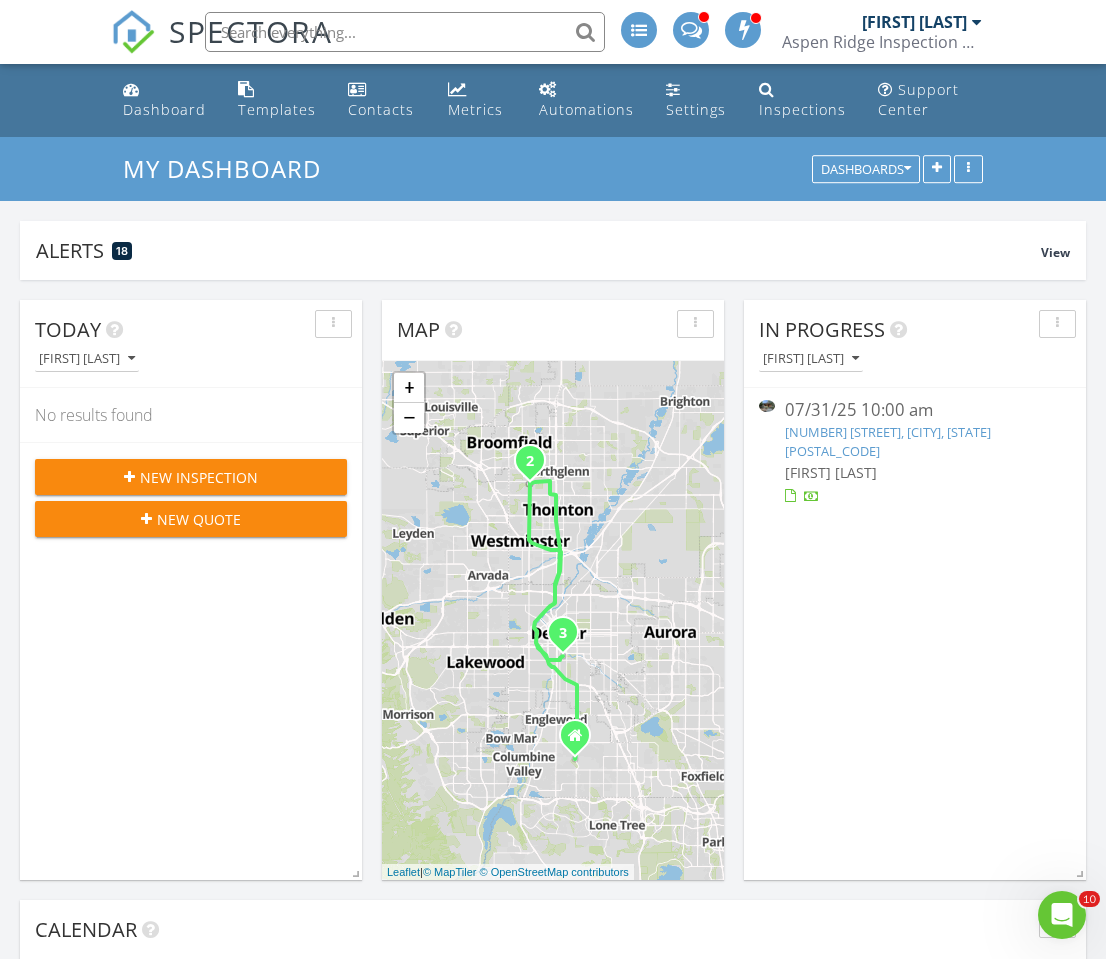 click on "New Inspection" at bounding box center [199, 477] 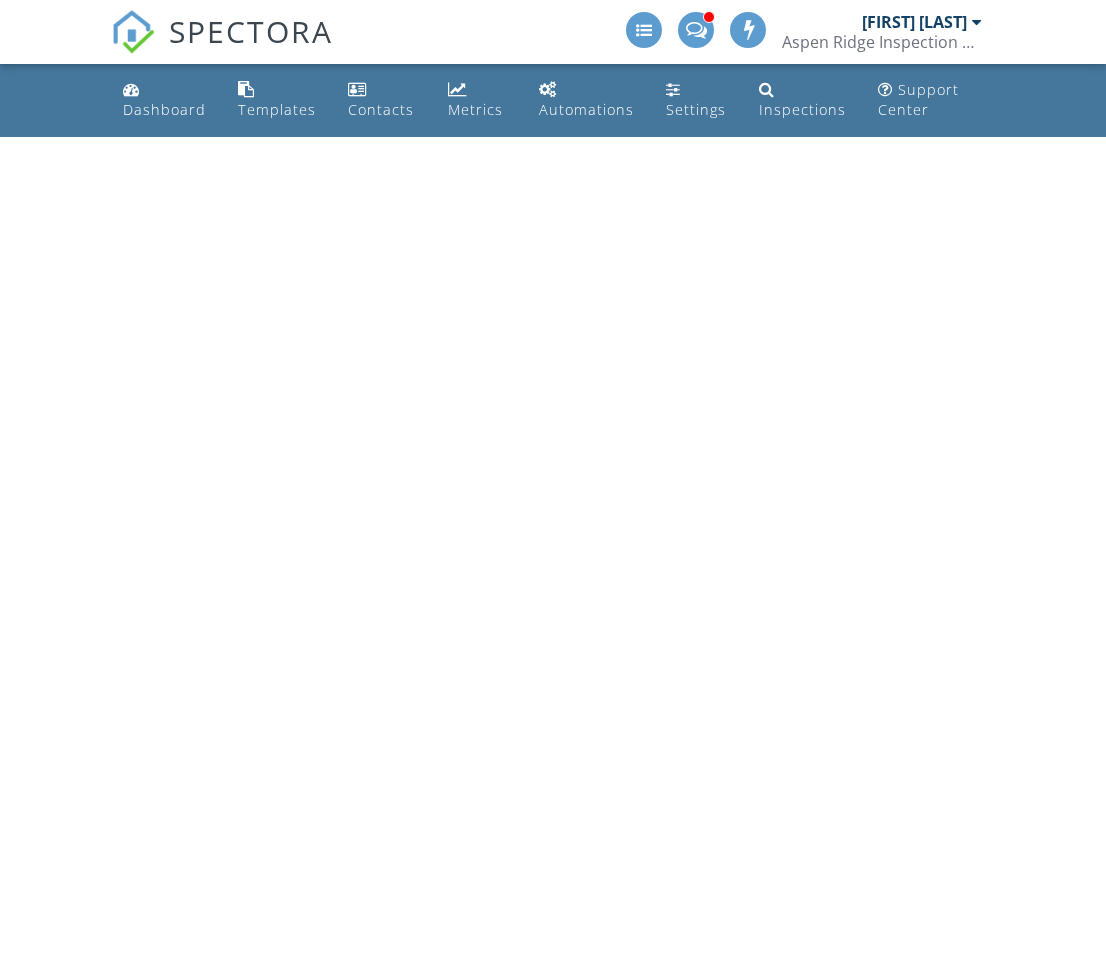scroll, scrollTop: 0, scrollLeft: 0, axis: both 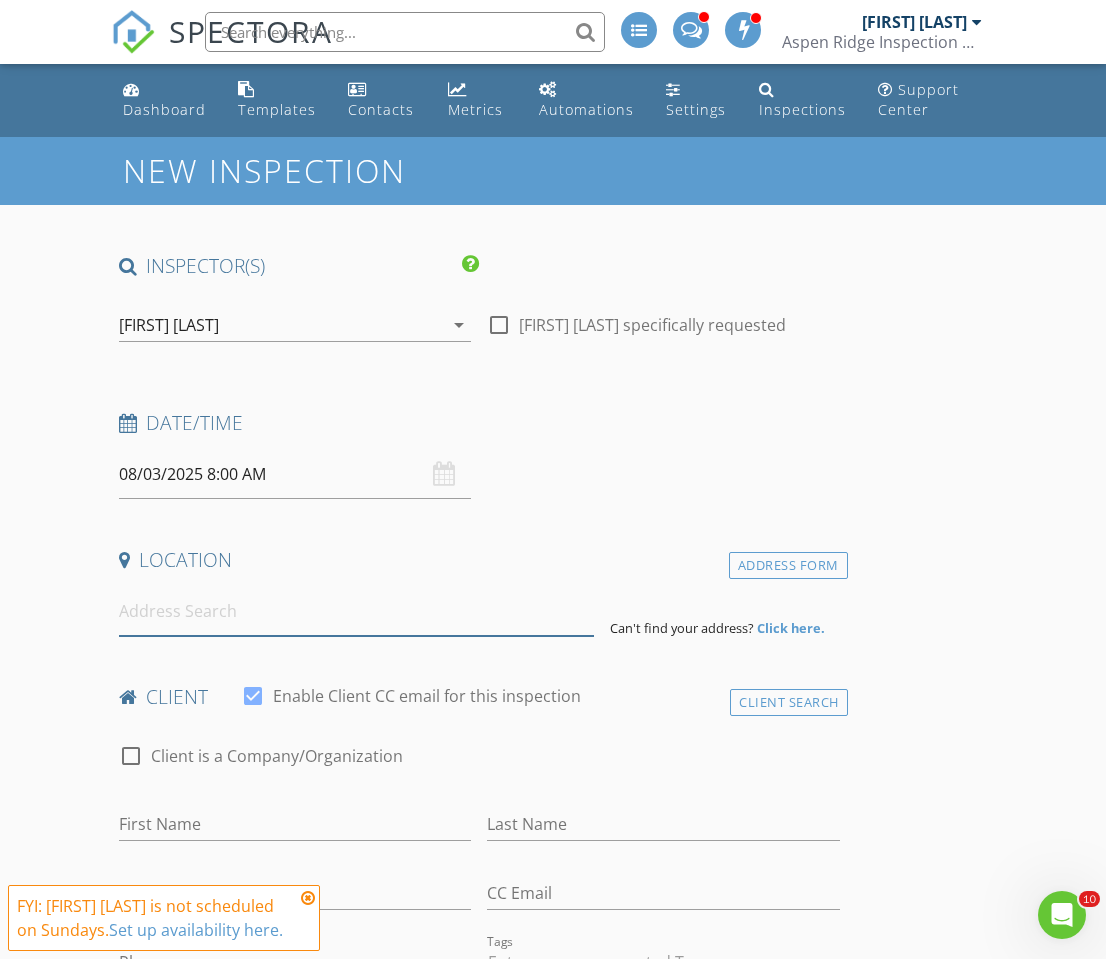 click at bounding box center (357, 611) 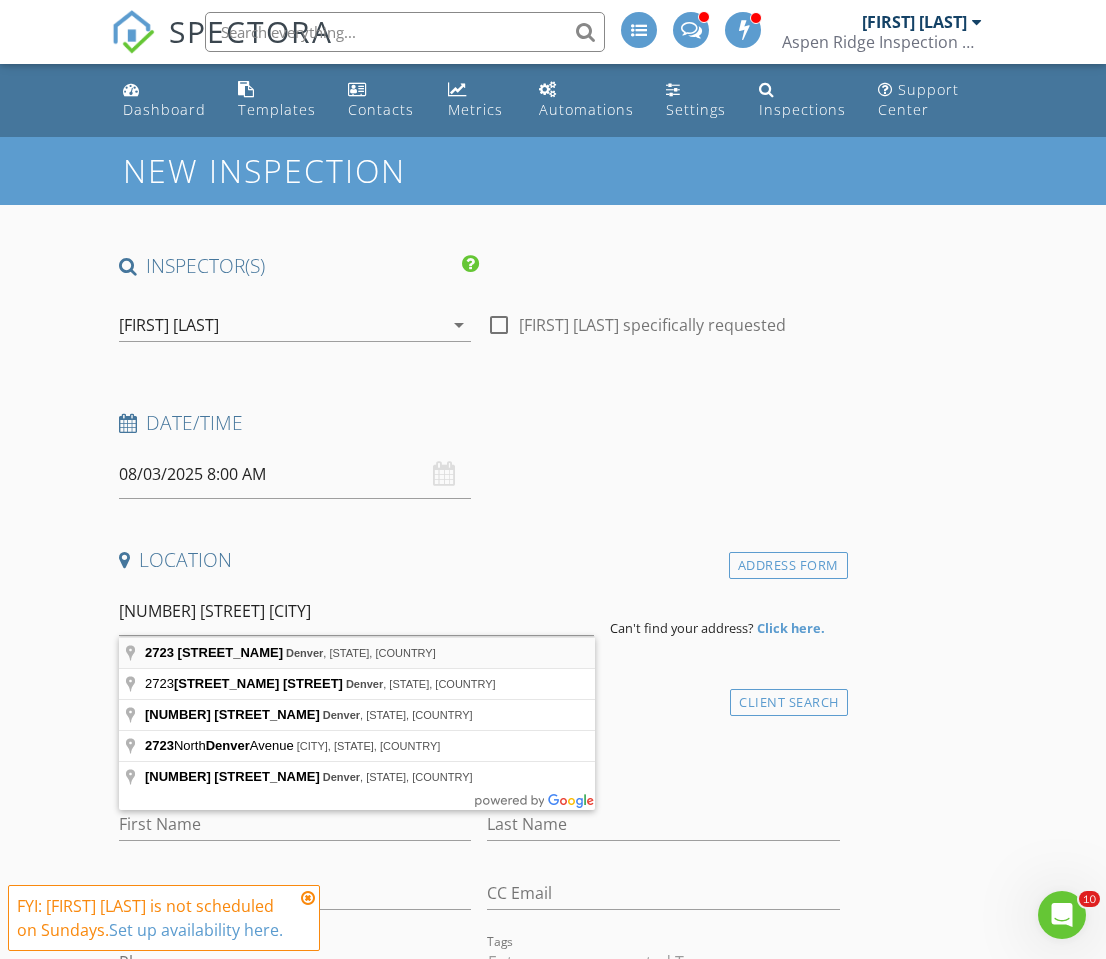 type on "[NUMBER] [STREET], [CITY], [STATE], [COUNTRY]" 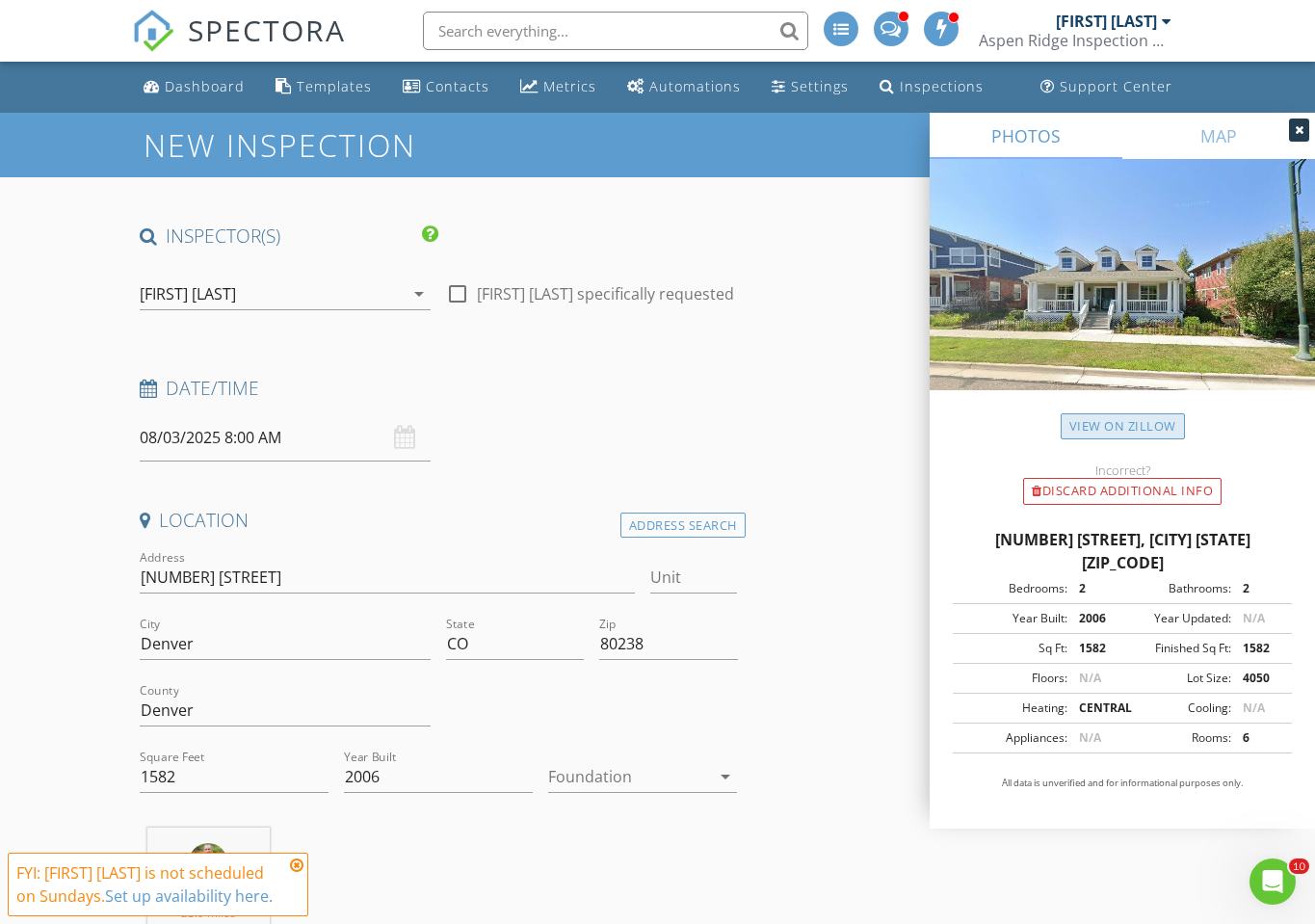 click on "View on Zillow" at bounding box center (1122, 426) 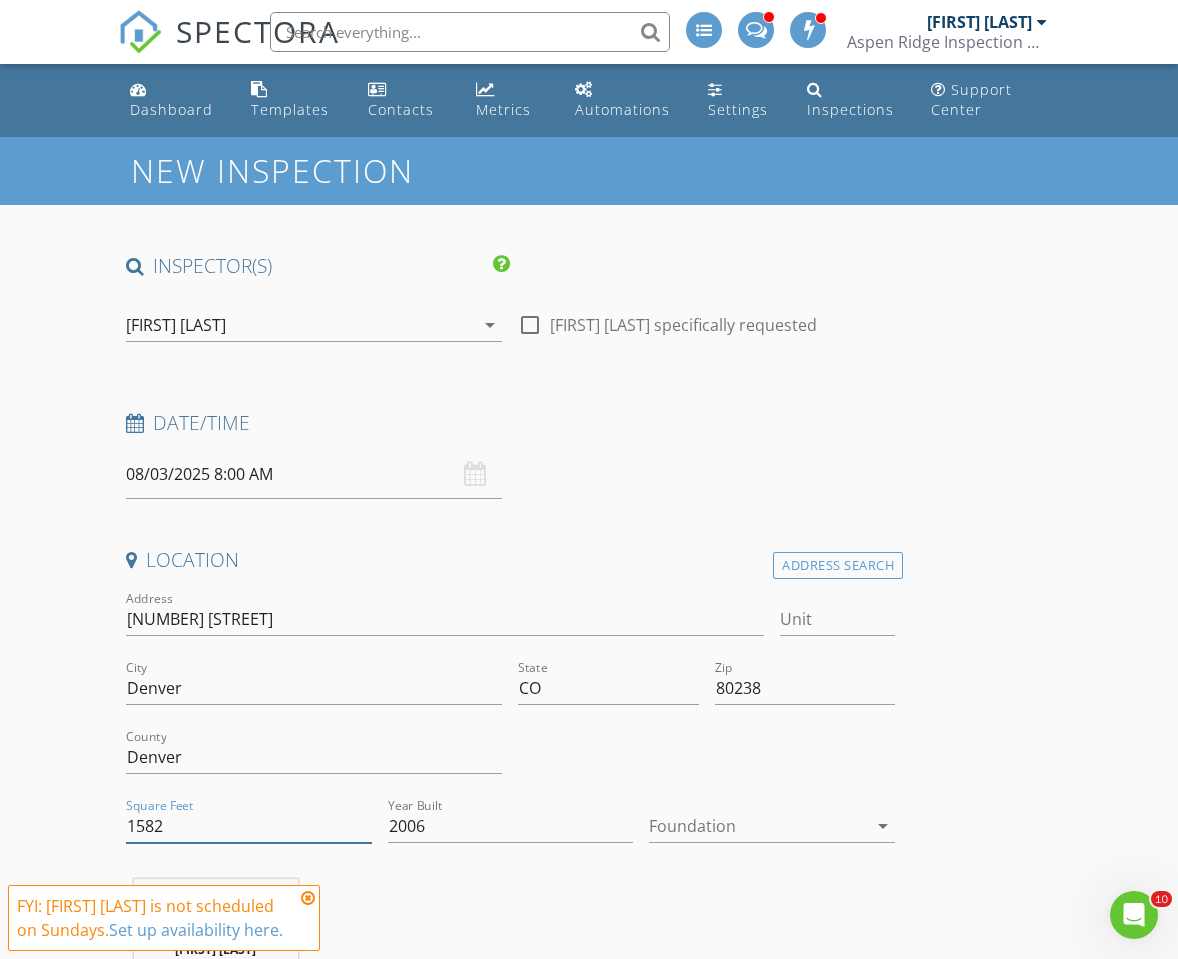 drag, startPoint x: 216, startPoint y: 826, endPoint x: 50, endPoint y: 832, distance: 166.1084 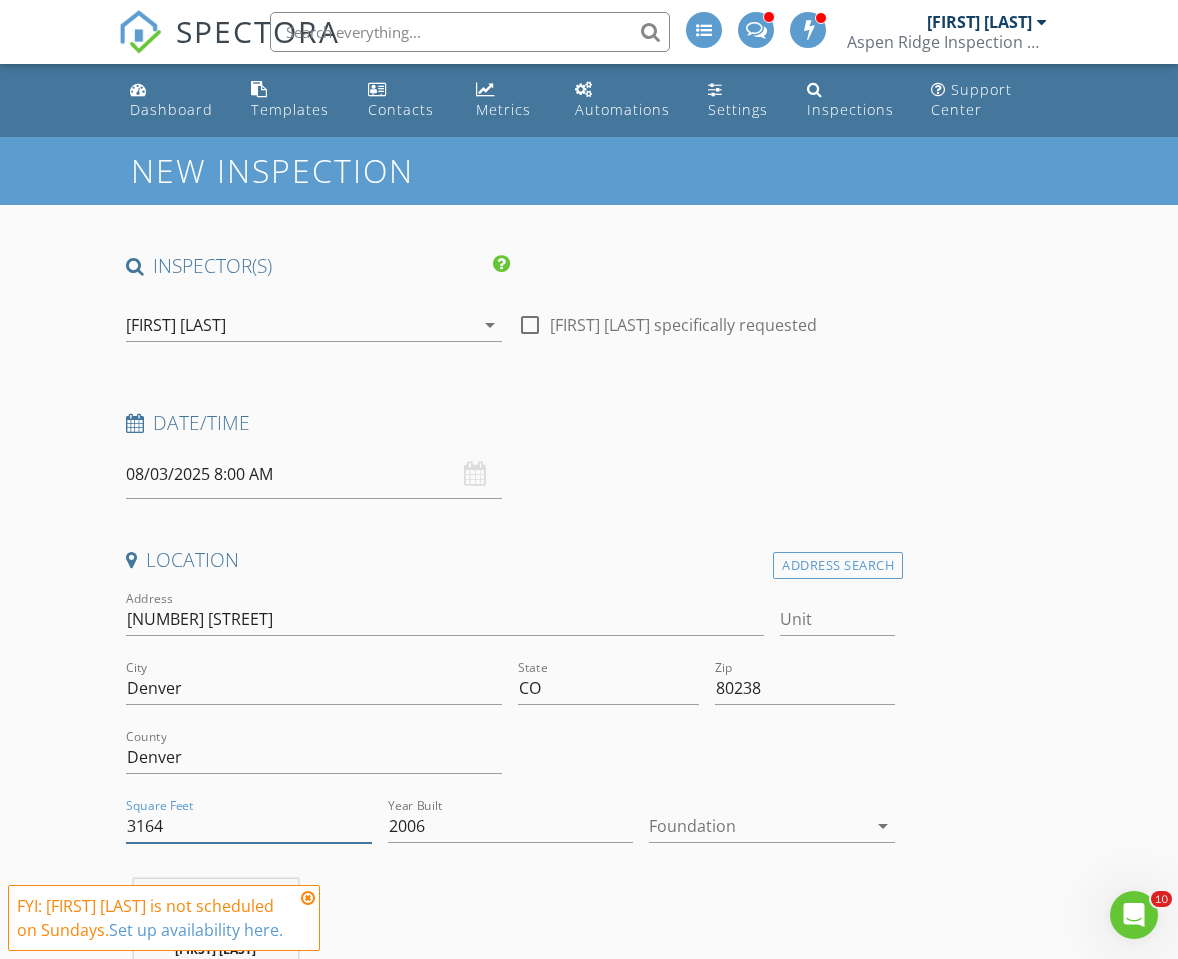 type on "3164" 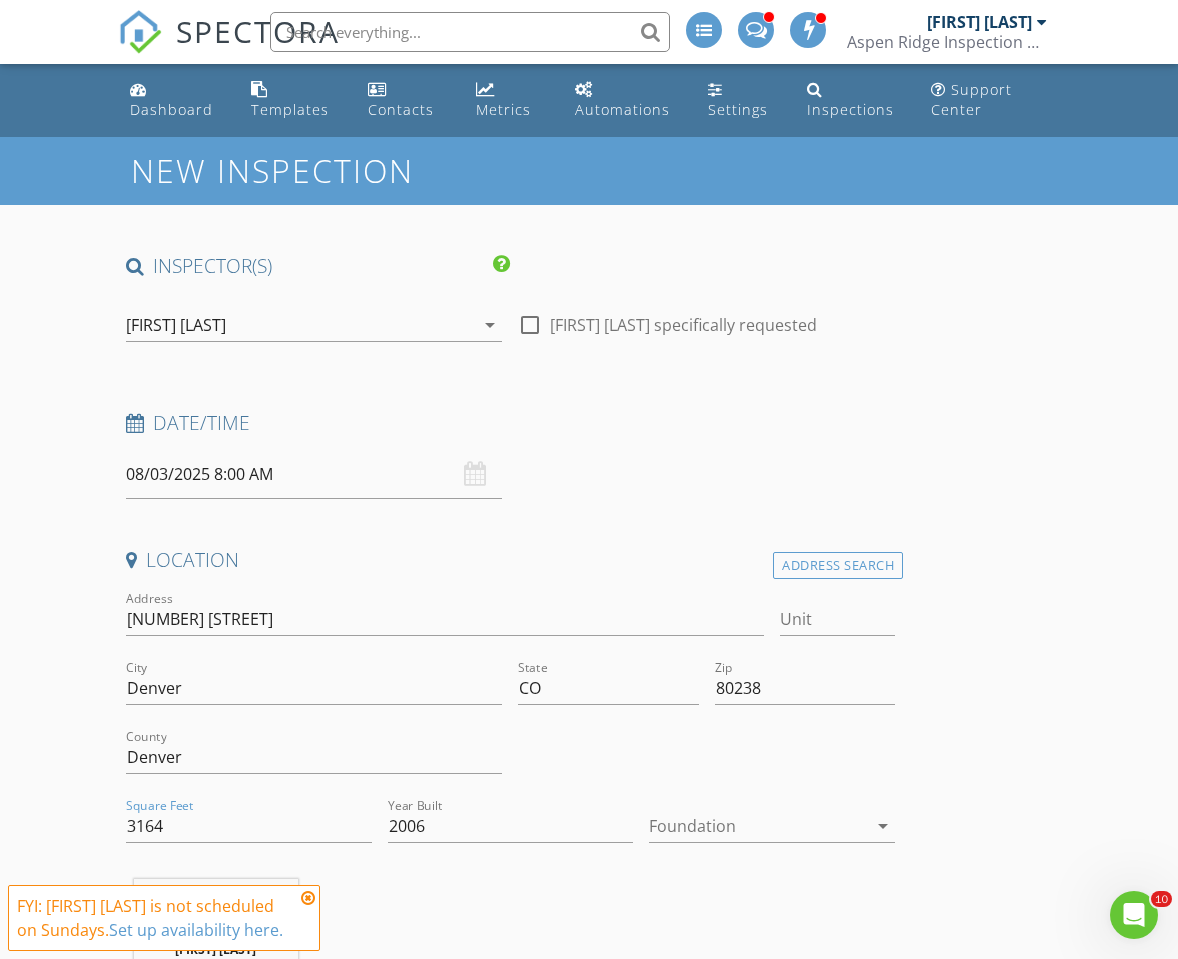 click at bounding box center (758, 826) 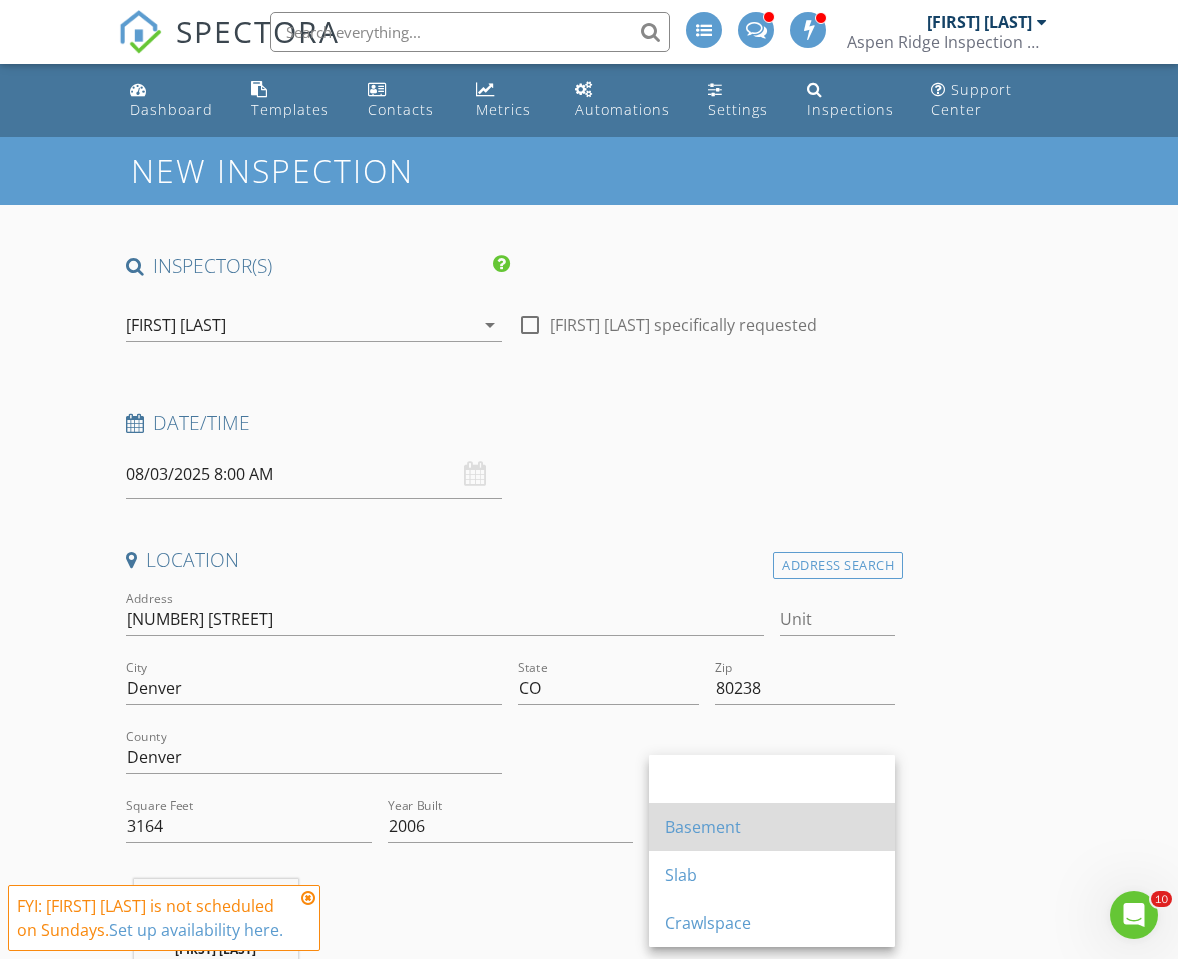 drag, startPoint x: 709, startPoint y: 833, endPoint x: 802, endPoint y: 800, distance: 98.681305 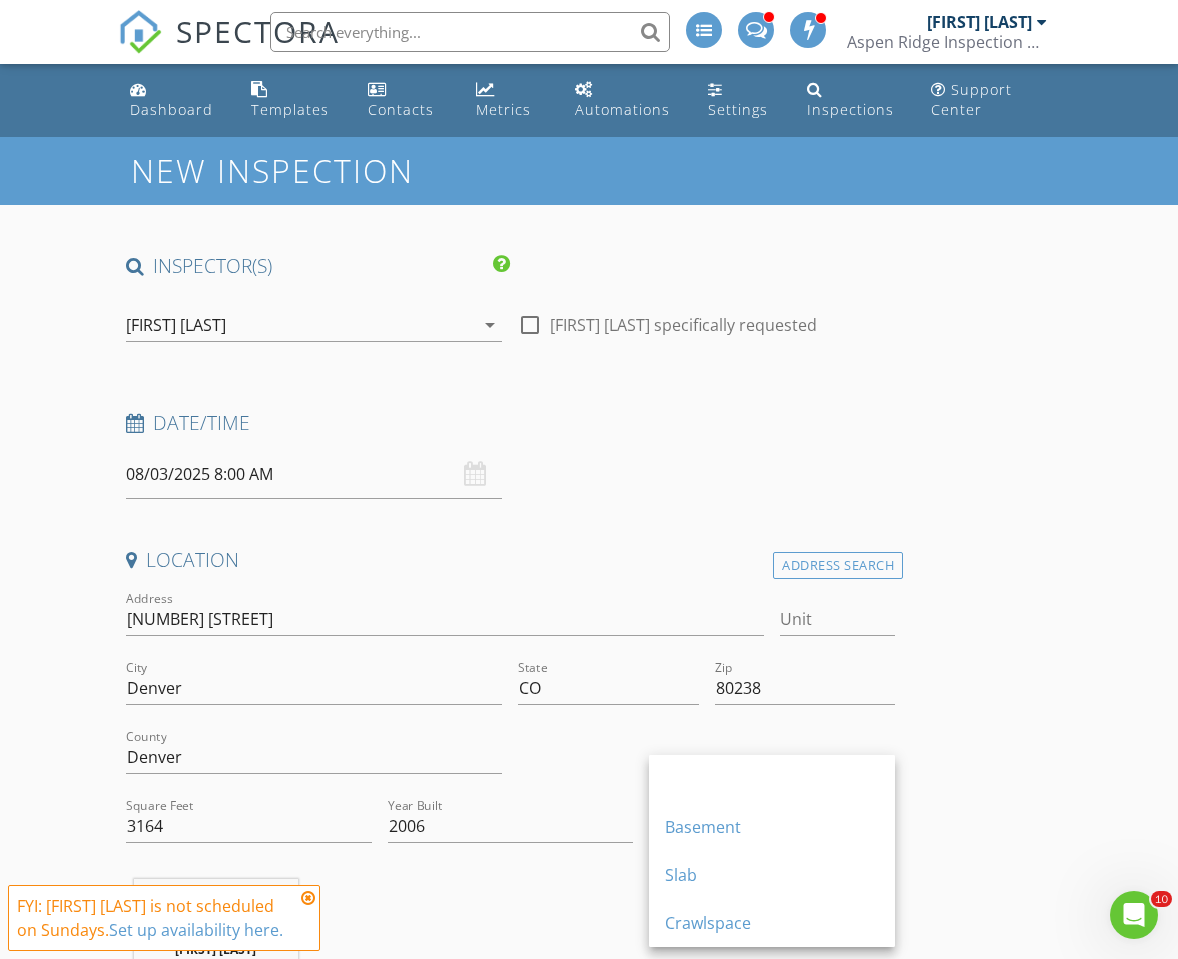 click on "Basement" at bounding box center (772, 827) 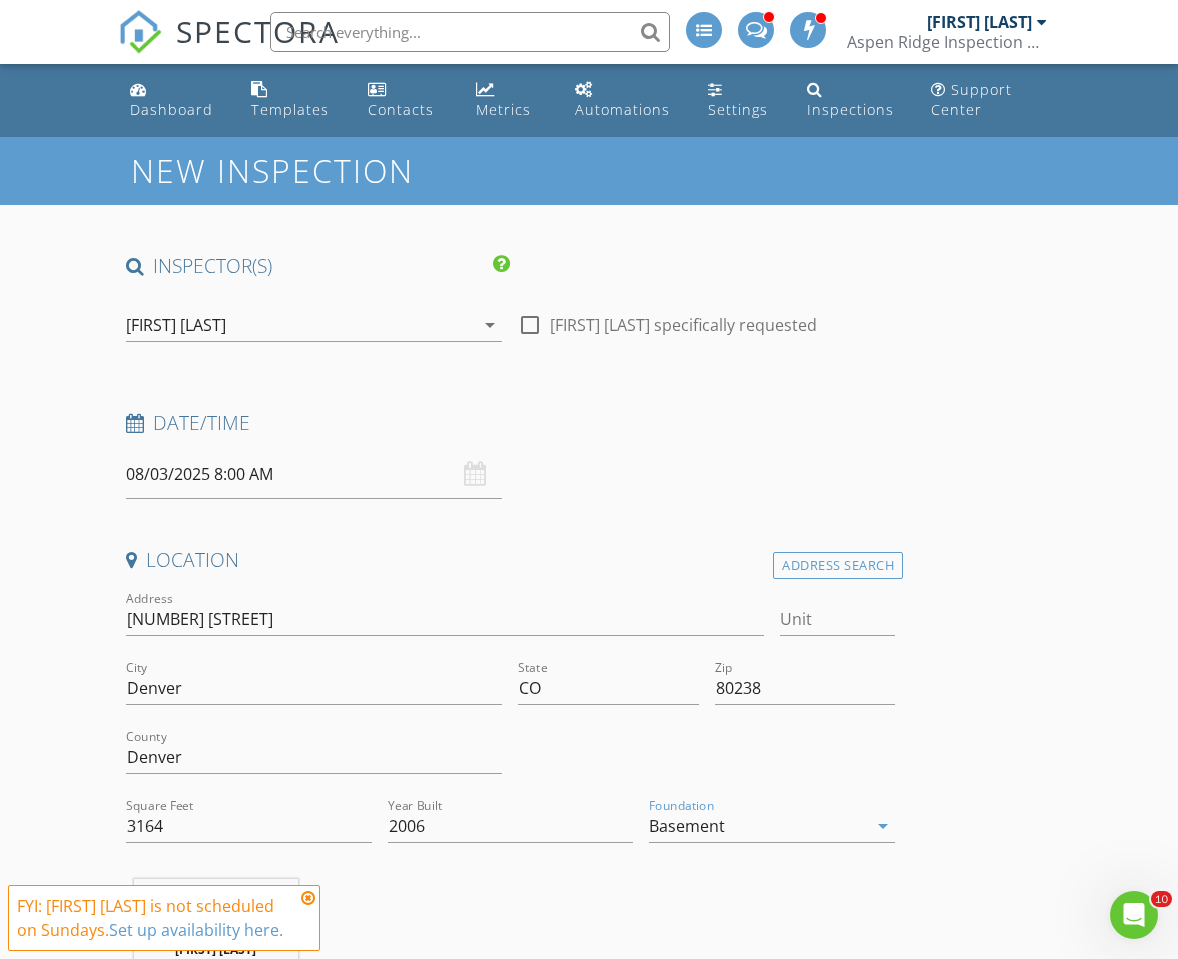 click on "INSPECTOR(S)
check_box   [FIRST] [LAST]   PRIMARY   check_box_outline_blank   [FIRST] [LAST]     [FIRST] [LAST] arrow_drop_down   check_box_outline_blank [FIRST] [LAST] specifically requested
Date/Time
08/03/2025 8:00 AM
Location
Address Search       Address [NUMBER] [STREET]   Unit   City [CITY]   State [STATE]   Zip [ZIP_CODE]   County [COUNTY]     Square Feet 3164   Year Built 2006   Foundation Basement arrow_drop_down     [FIRST] [LAST]     23.9 miles     (38 minutes)
client
check_box Enable Client CC email for this inspection   Client Search     check_box_outline_blank Client is a Company/Organization     First Name   Last Name   Email   CC Email   Phone         Tags         Notes   Private Notes
ADDITIONAL client
SERVICES
check_box_outline_blank   Residential Inspection" at bounding box center [589, 2212] 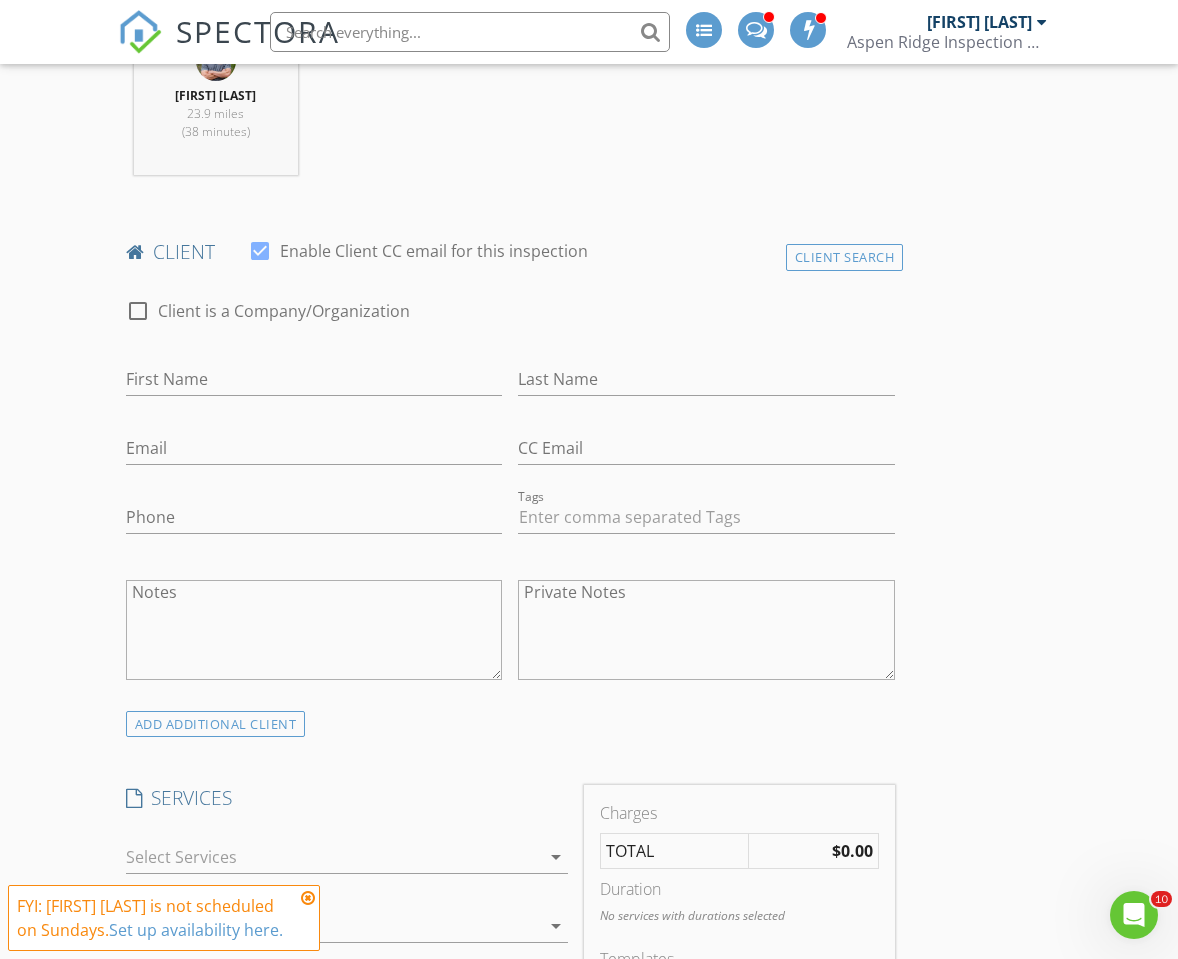 scroll, scrollTop: 1000, scrollLeft: 0, axis: vertical 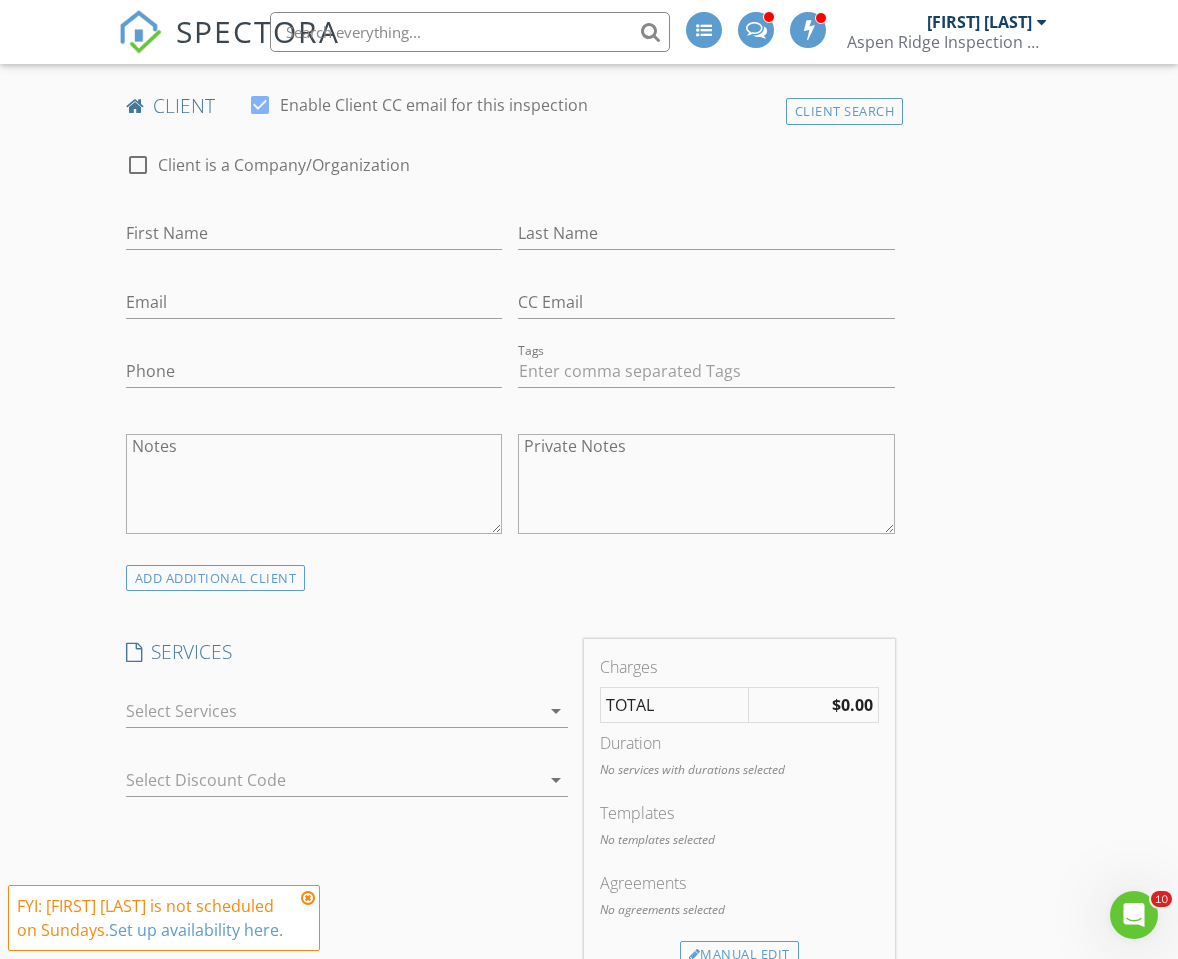 click at bounding box center (333, 711) 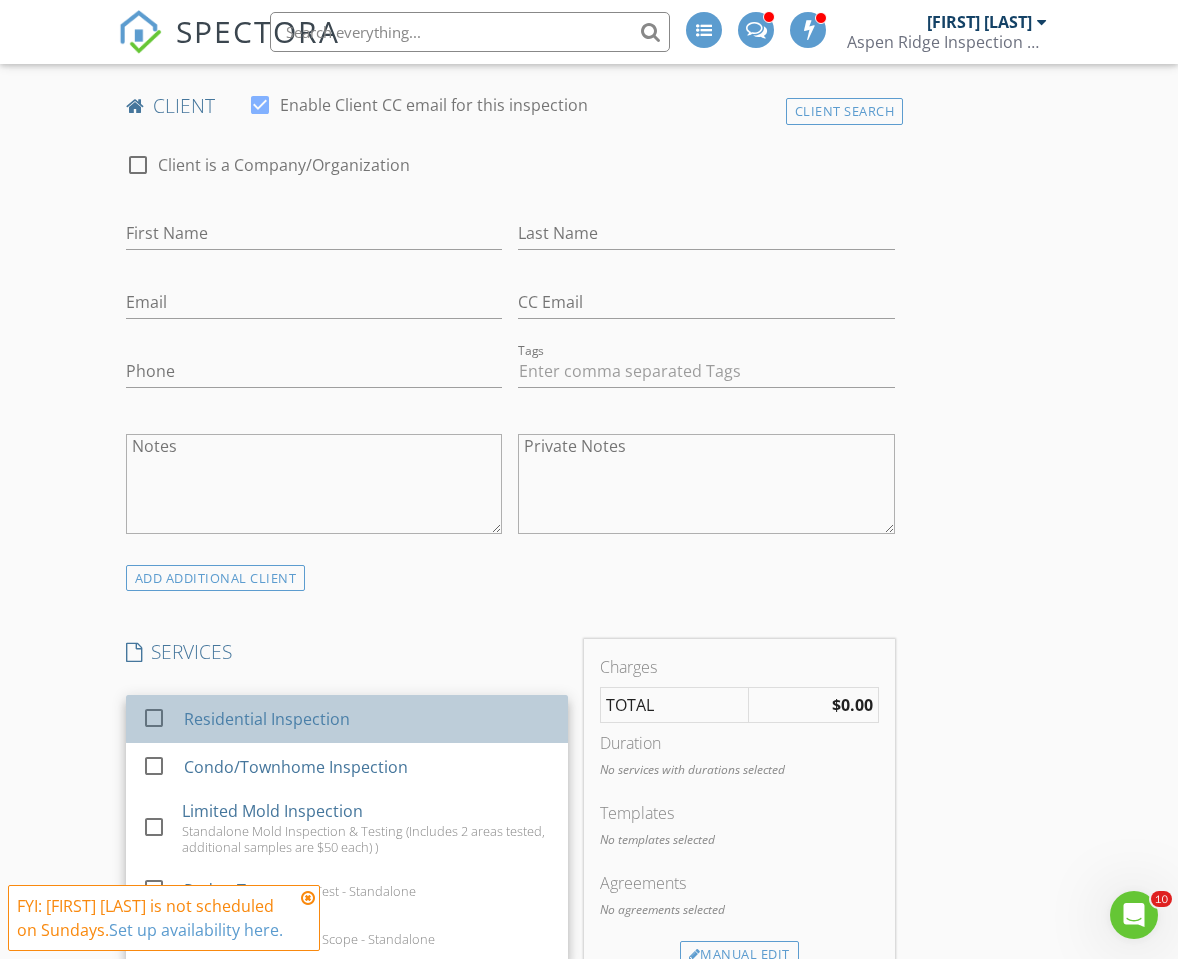 click on "Residential Inspection" at bounding box center (267, 719) 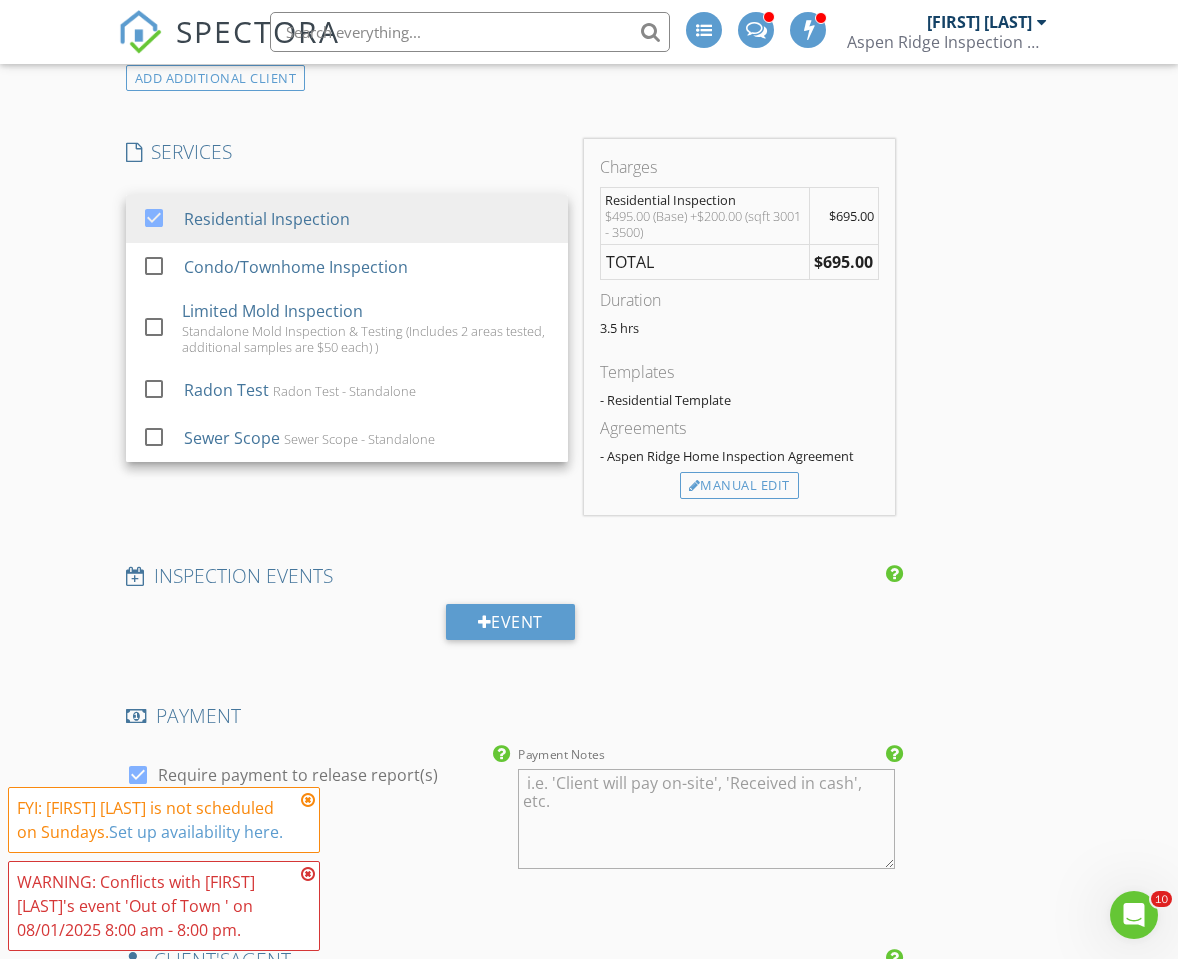 scroll, scrollTop: 1200, scrollLeft: 0, axis: vertical 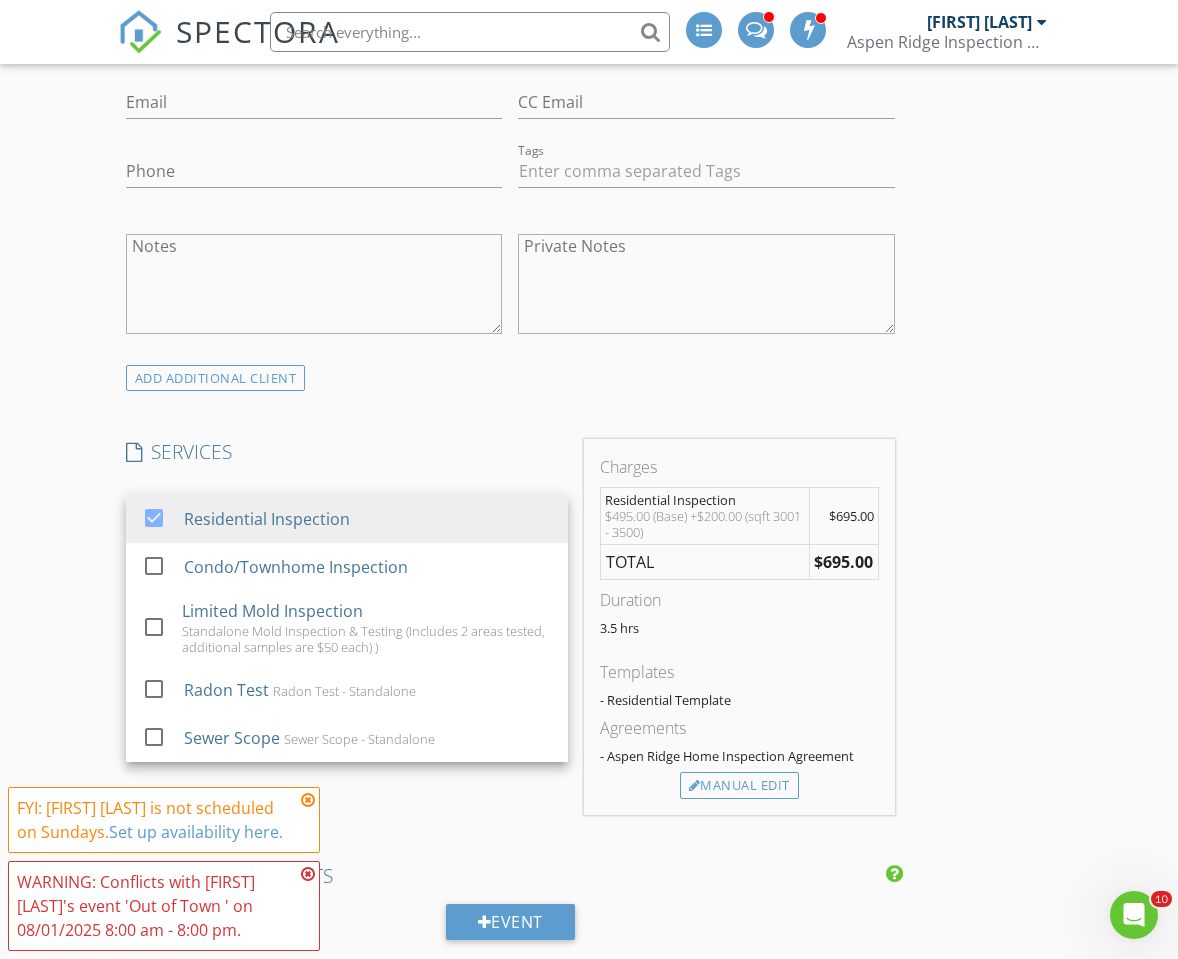 click on "New Inspection
INSPECTOR(S)
check_box   [FIRST] [LAST]   PRIMARY   check_box_outline_blank   [FIRST] [LAST]     [FIRST] [LAST] arrow_drop_down   check_box_outline_blank [FIRST] [LAST] specifically requested
Date/Time
08/03/2025 8:00 AM
Location
Address Search       Address [NUMBER] [STREET]   Unit   City [CITY]   State [STATE]   Zip [ZIP_CODE]   County [COUNTY]     Square Feet 3164   Year Built 2006   Foundation Basement arrow_drop_down     [FIRST] [LAST]     23.9 miles     (38 minutes)
client
check_box Enable Client CC email for this inspection   Client Search     check_box_outline_blank Client is a Company/Organization     First Name   Last Name   Email   CC Email   Phone         Tags         Notes   Private Notes
ADDITIONAL client
SERVICES
check_box   Residential Inspection" at bounding box center [589, 993] 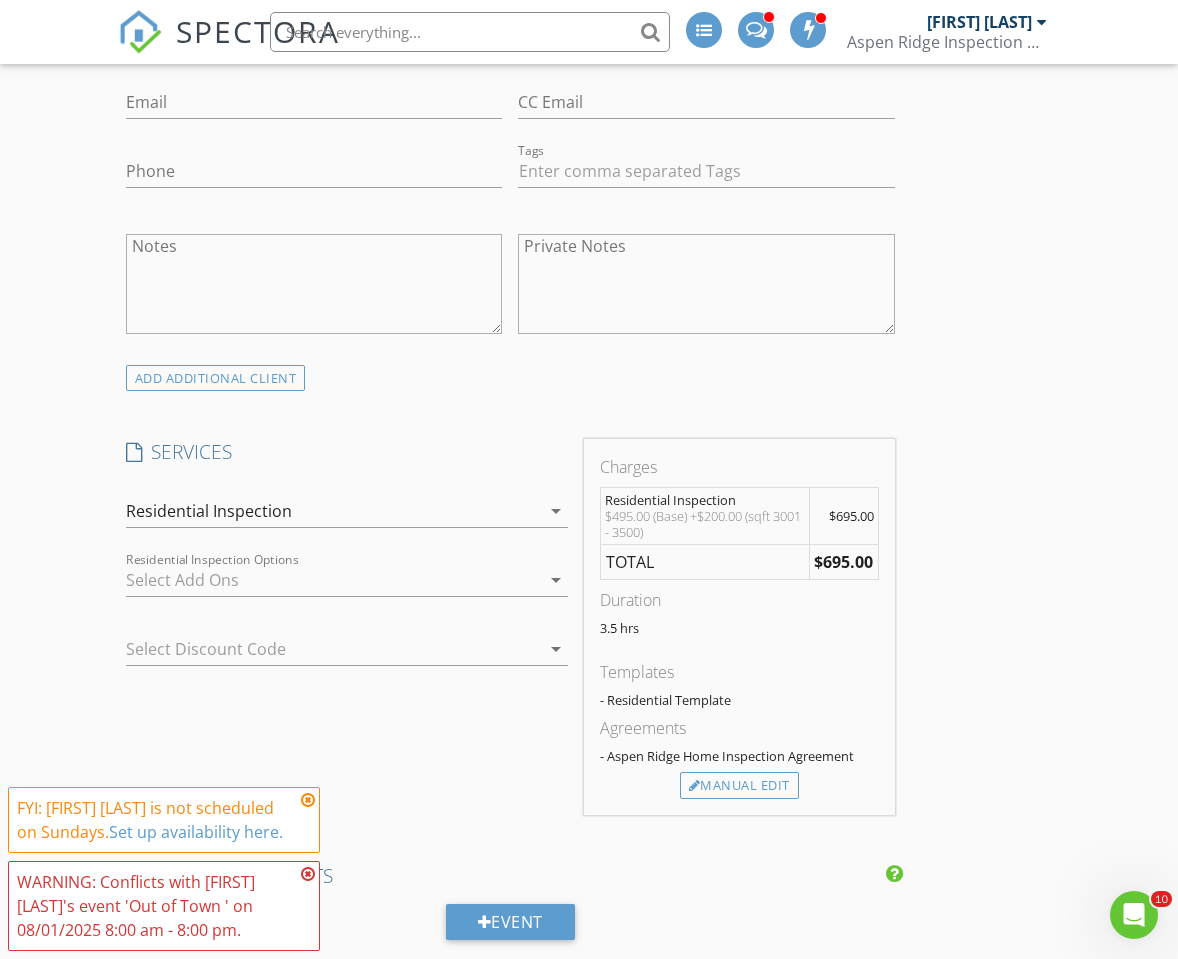 drag, startPoint x: 222, startPoint y: 584, endPoint x: 240, endPoint y: 617, distance: 37.589893 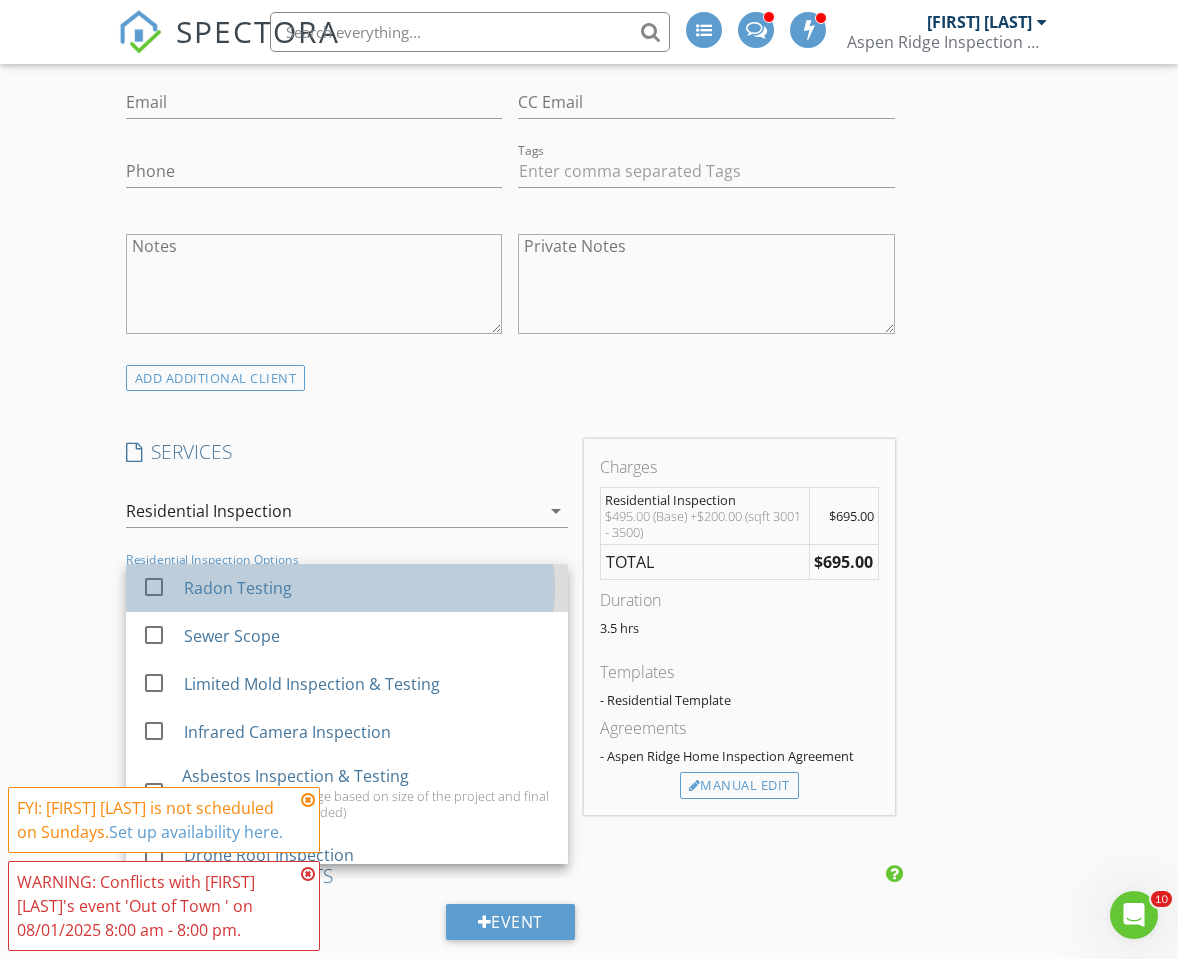 click on "Radon Testing" at bounding box center [368, 588] 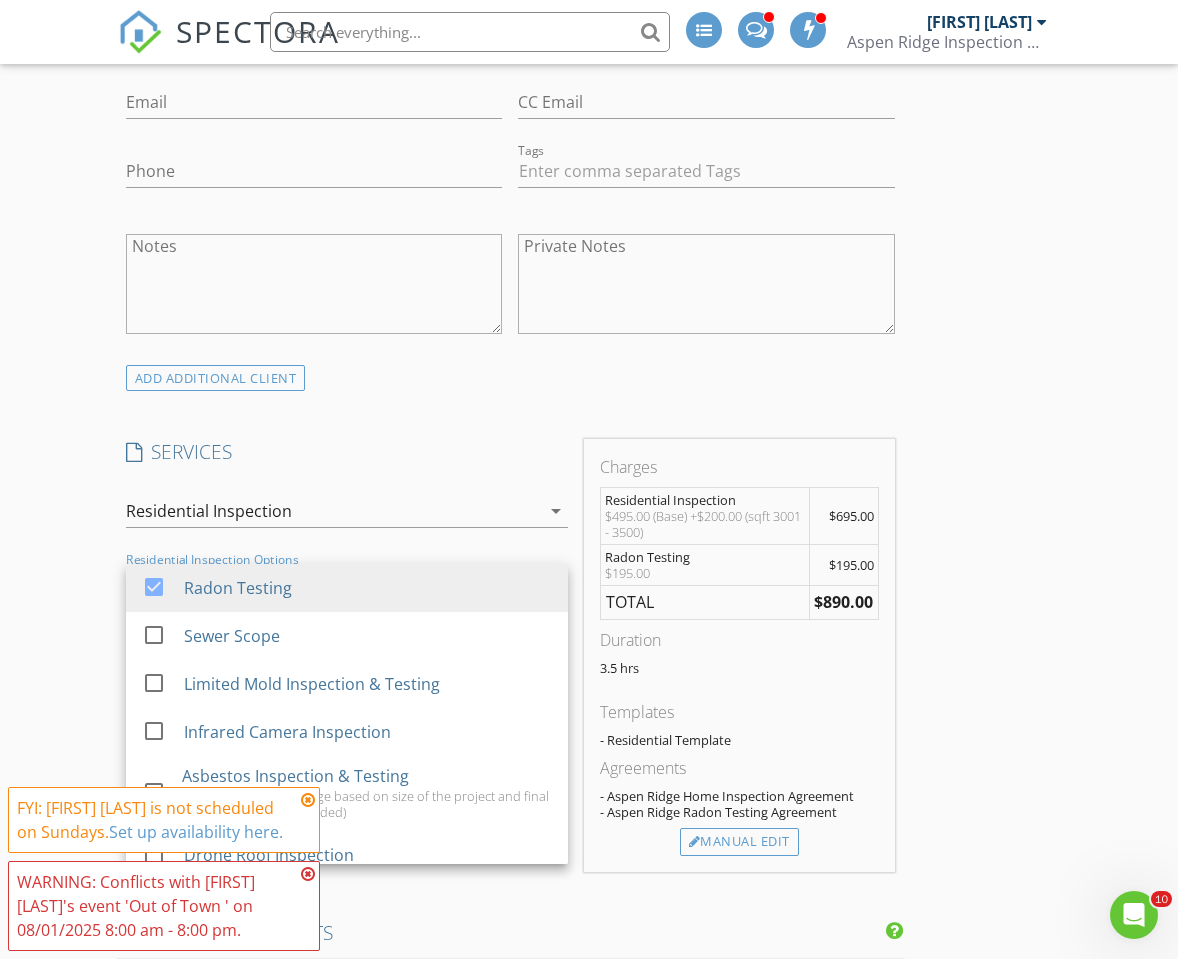 click on "Residential Inspection" at bounding box center [333, 511] 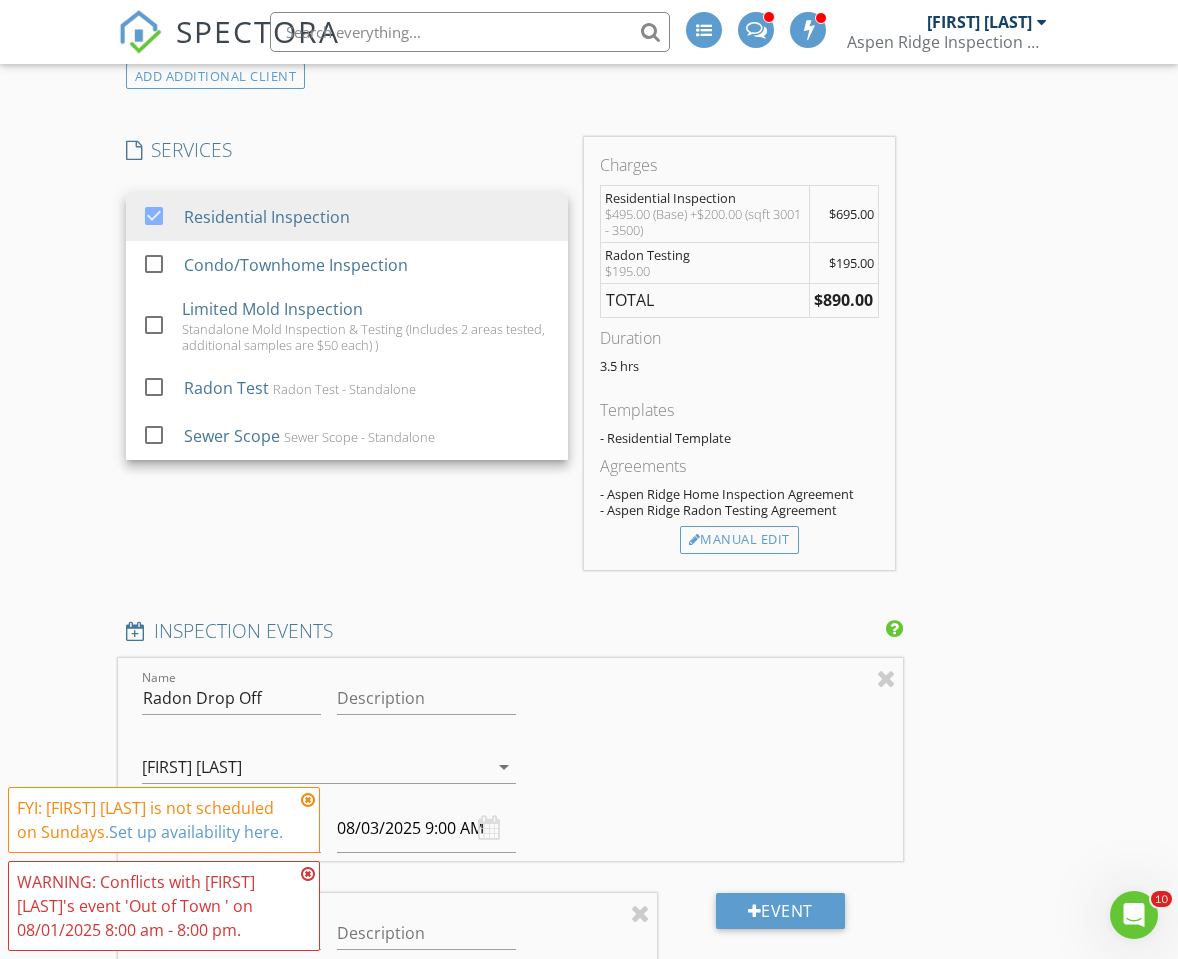 scroll, scrollTop: 1600, scrollLeft: 0, axis: vertical 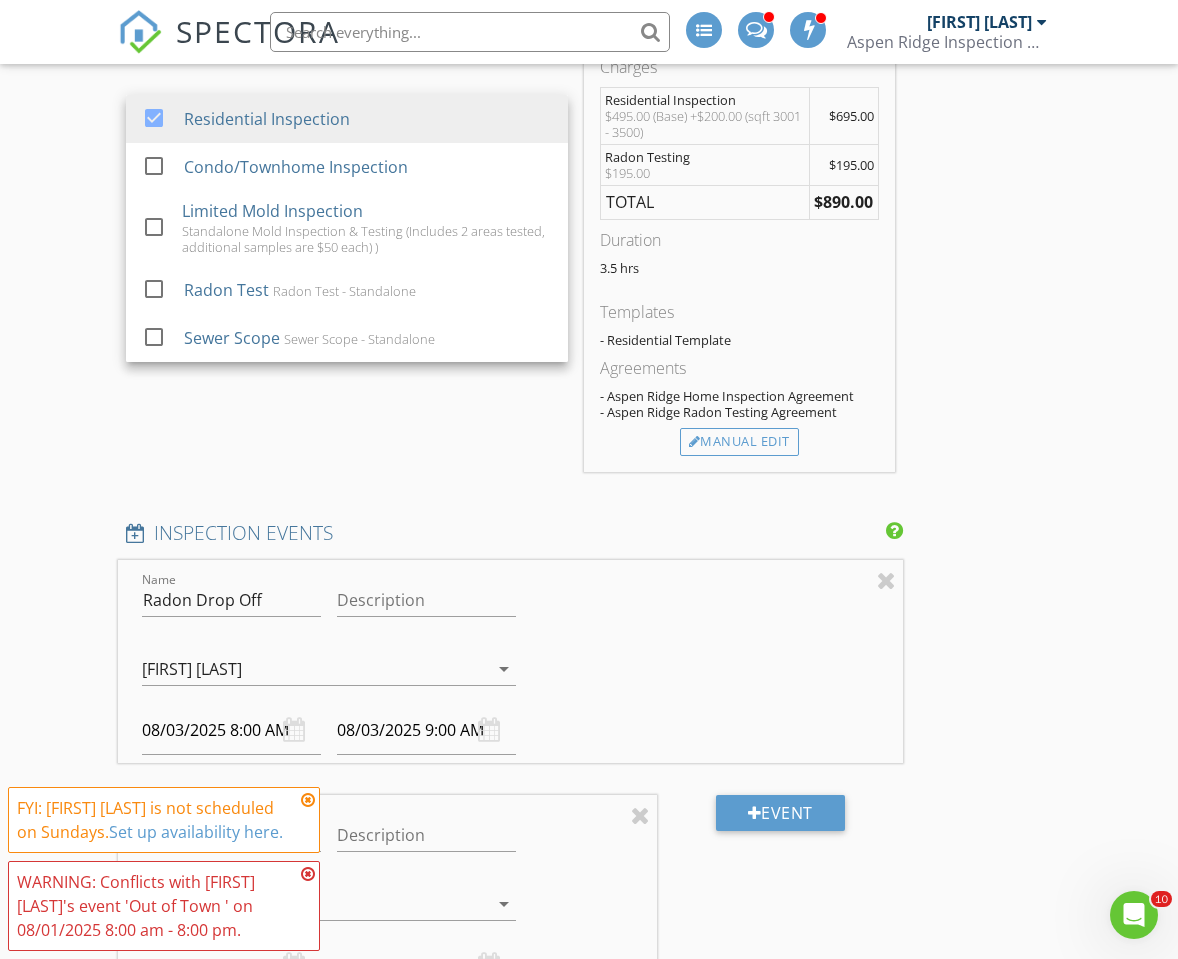 click on "SERVICES
check_box   Residential Inspection   check_box_outline_blank   Condo/Townhome Inspection   check_box_outline_blank   Limited Mold Inspection    Standalone Mold Inspection & Testing (Includes 2 areas tested, additional samples are $50 each) )  check_box_outline_blank   Radon Test   Radon Test - Standalone check_box_outline_blank   Sewer Scope   Sewer Scope - Standalone  Residential Inspection arrow_drop_down   check_box   Radon Testing   check_box_outline_blank   Sewer Scope   check_box_outline_blank   Limited Mold Inspection & Testing   check_box_outline_blank   Infrared Camera Inspection   check_box_outline_blank   Asbestos Inspection & Testing   (Price is subject to change based on size of the project and final number of samples needed) check_box_outline_blank   Drone Roof Inspection   check_box_outline_blank   EMF Inspection   check_box_outline_blank   Formaldehyde, TVOC, Indoor Air Quality General Testing   check_box_outline_blank     check_box_outline_blank" at bounding box center (347, 255) 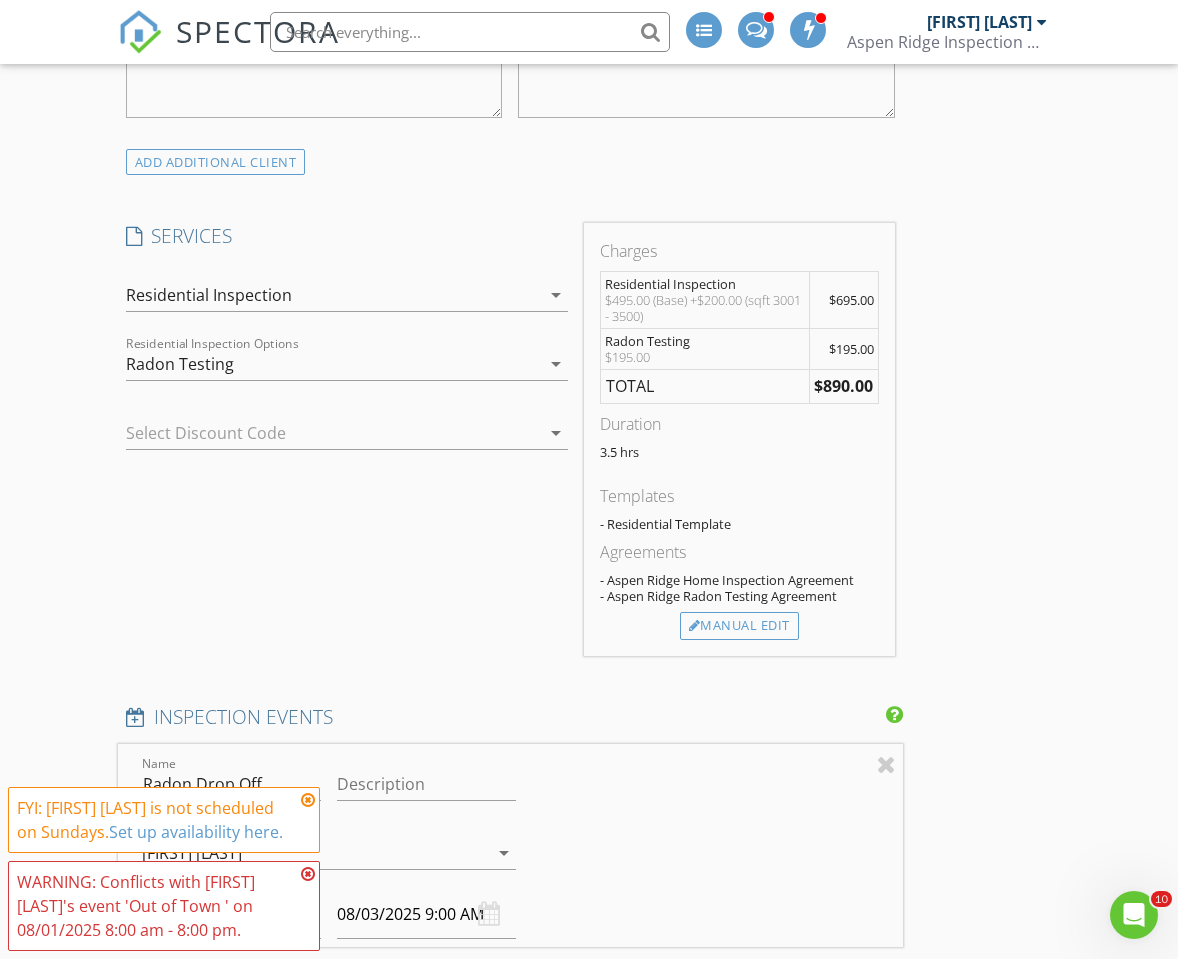 scroll, scrollTop: 1400, scrollLeft: 0, axis: vertical 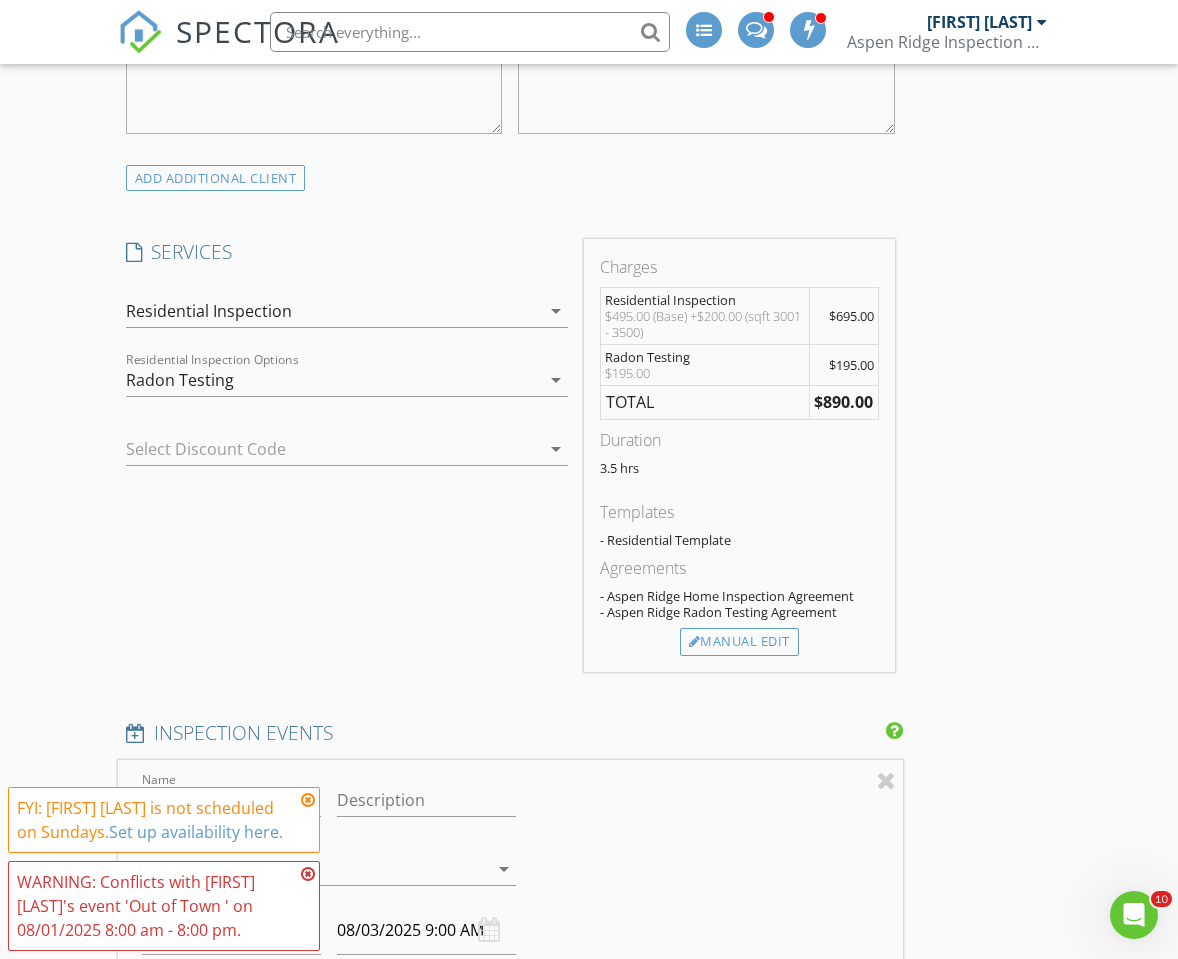 click on "Residential Inspection" at bounding box center (333, 311) 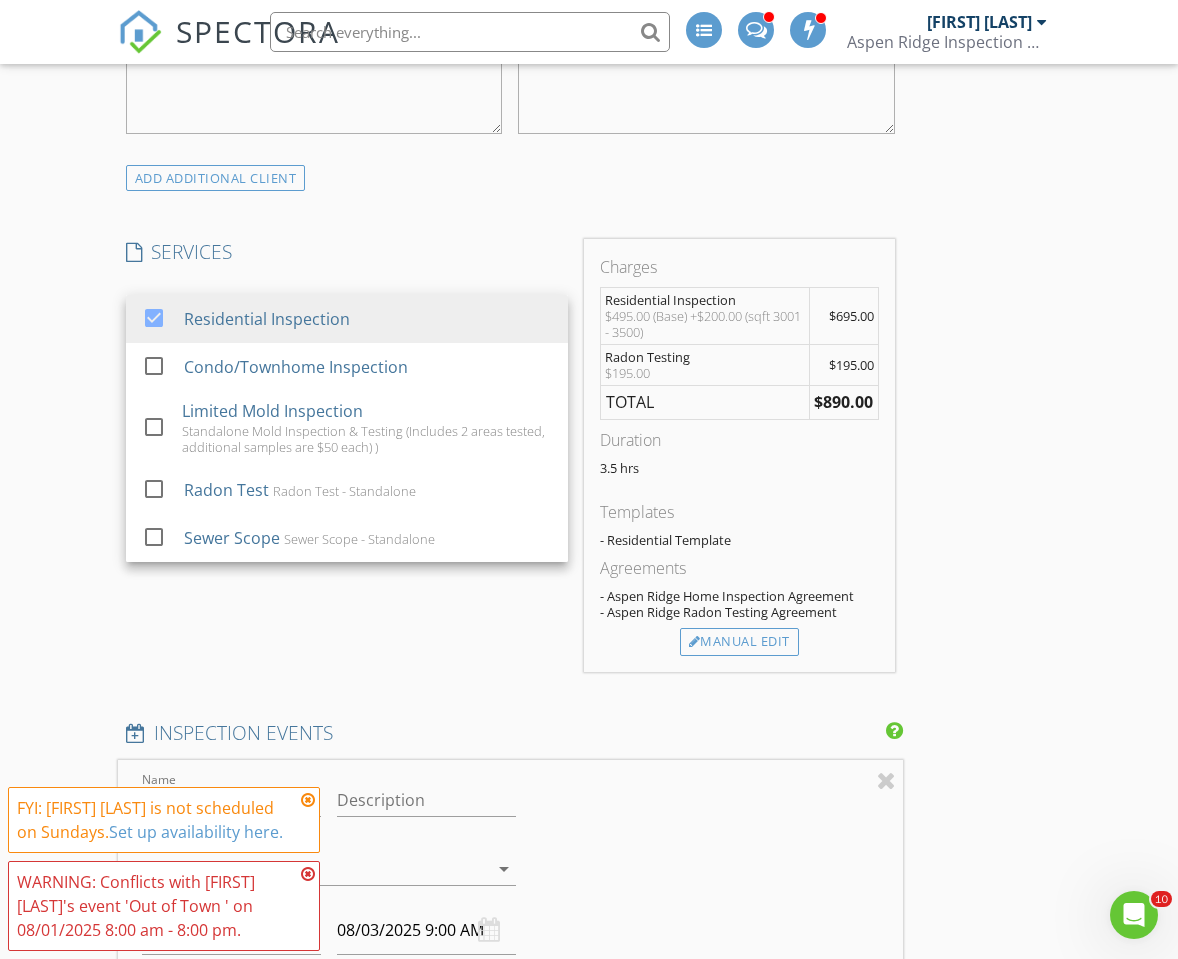 click on "SERVICES
check_box   Residential Inspection   check_box_outline_blank   Condo/Townhome Inspection   check_box_outline_blank   Limited Mold Inspection    Standalone Mold Inspection & Testing (Includes 2 areas tested, additional samples are $50 each) )  check_box_outline_blank   Radon Test   Radon Test - Standalone check_box_outline_blank   Sewer Scope   Sewer Scope - Standalone  Residential Inspection arrow_drop_down   check_box   Radon Testing   check_box_outline_blank   Sewer Scope   check_box_outline_blank   Limited Mold Inspection & Testing   check_box_outline_blank   Infrared Camera Inspection   check_box_outline_blank   Asbestos Inspection & Testing   (Price is subject to change based on size of the project and final number of samples needed) check_box_outline_blank   Drone Roof Inspection   check_box_outline_blank   EMF Inspection   check_box_outline_blank   Formaldehyde, TVOC, Indoor Air Quality General Testing   check_box_outline_blank     check_box_outline_blank" at bounding box center (347, 455) 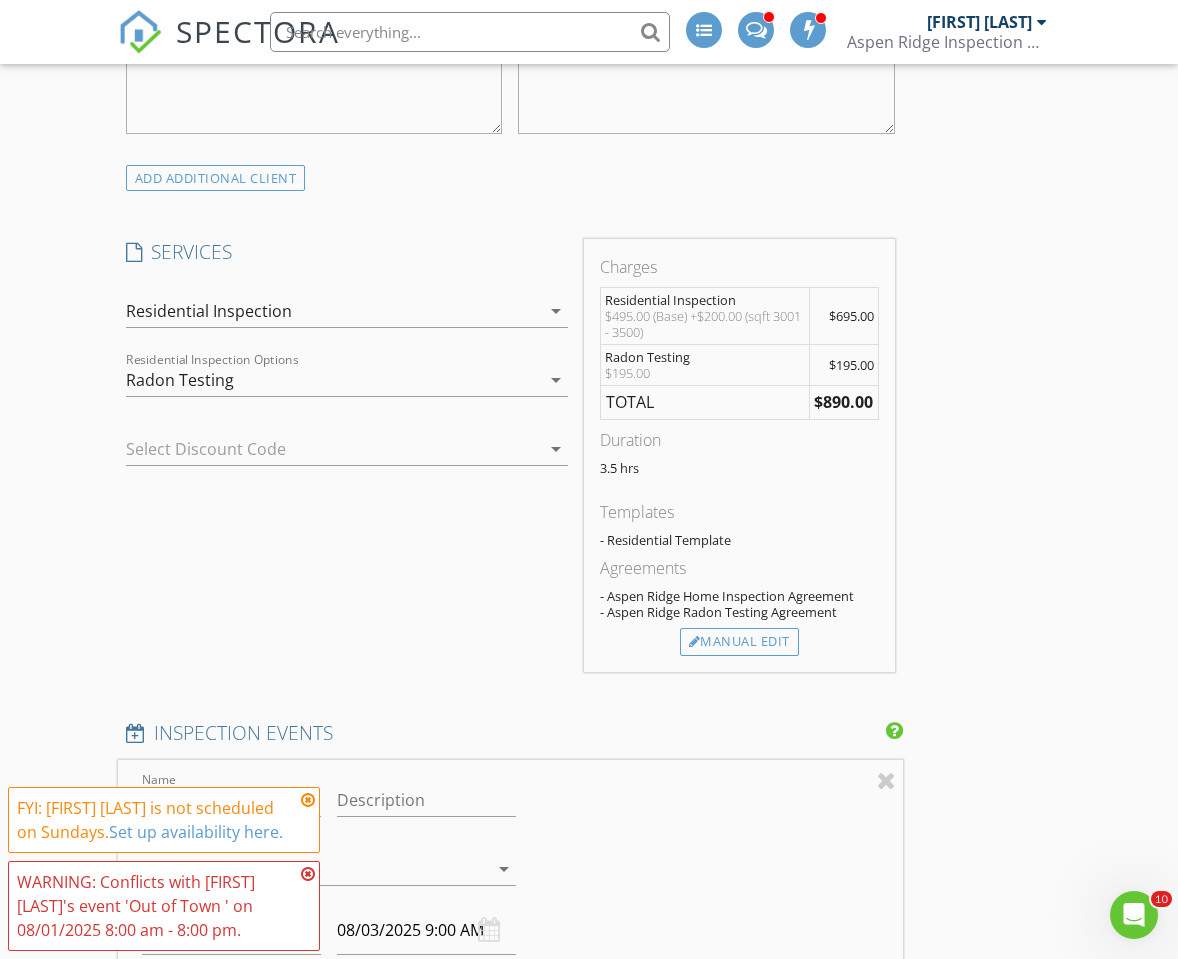 click on "Radon Testing" at bounding box center [333, 380] 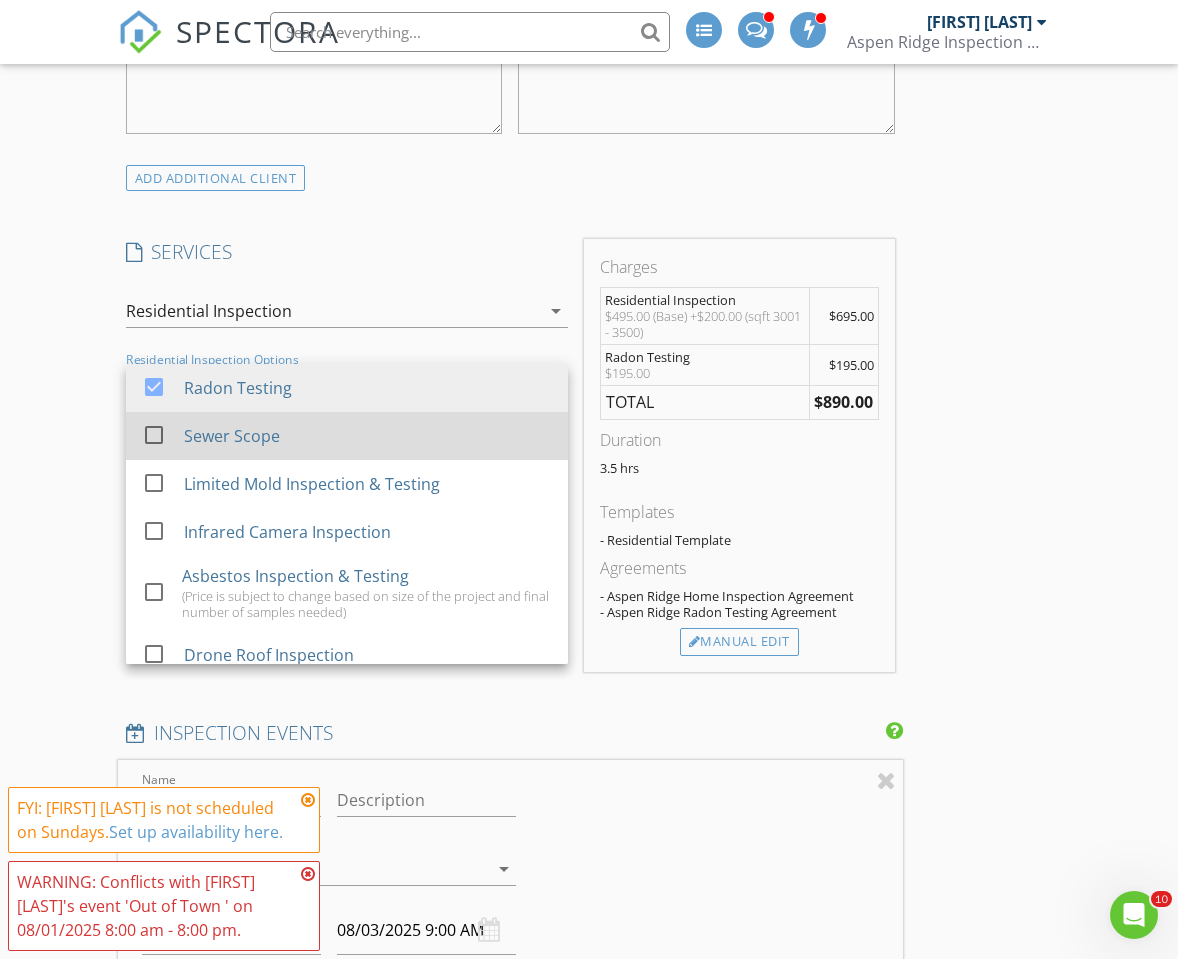click on "Sewer Scope" at bounding box center [232, 436] 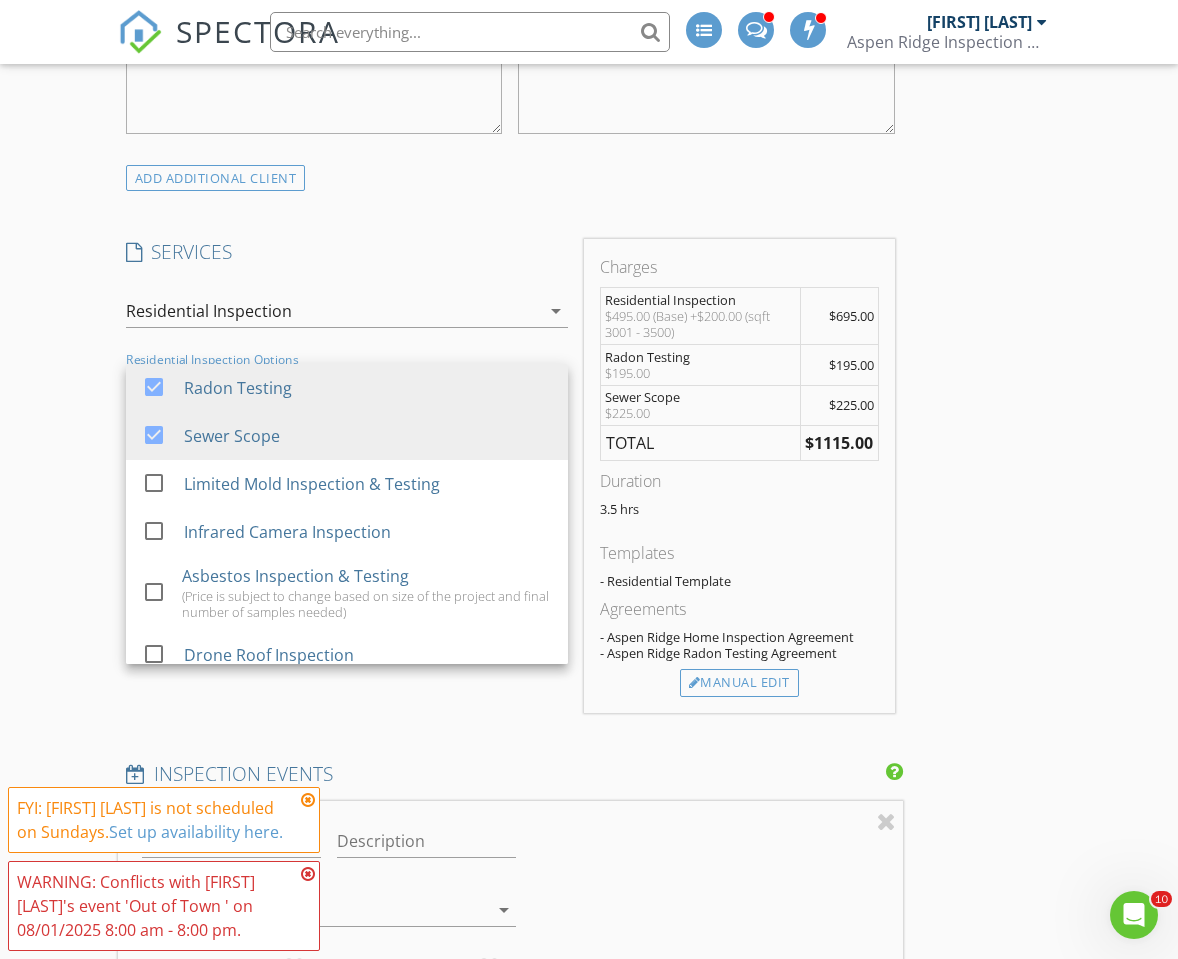 click on "INSPECTOR(S)
check_box   [FIRST] [LAST]   PRIMARY   check_box_outline_blank   [FIRST] [LAST]     [FIRST] [LAST] arrow_drop_down   check_box_outline_blank [FIRST] [LAST] specifically requested
Date/Time
08/03/2025 8:00 AM
Location
Address Search       Address [NUMBER] [STREET]   Unit   City [CITY]   State [STATE]   Zip [ZIP_CODE]   County [COUNTY]     Square Feet 3164   Year Built 2006   Foundation Basement arrow_drop_down     [FIRST] [LAST]     23.9 miles     (38 minutes)
client
check_box Enable Client CC email for this inspection   Client Search     check_box_outline_blank Client is a Company/Organization     First Name   Last Name   Email   CC Email   Phone         Tags         Notes   Private Notes
ADDITIONAL client
SERVICES
check_box   Residential Inspection   check_box_outline_blank" at bounding box center (510, 1027) 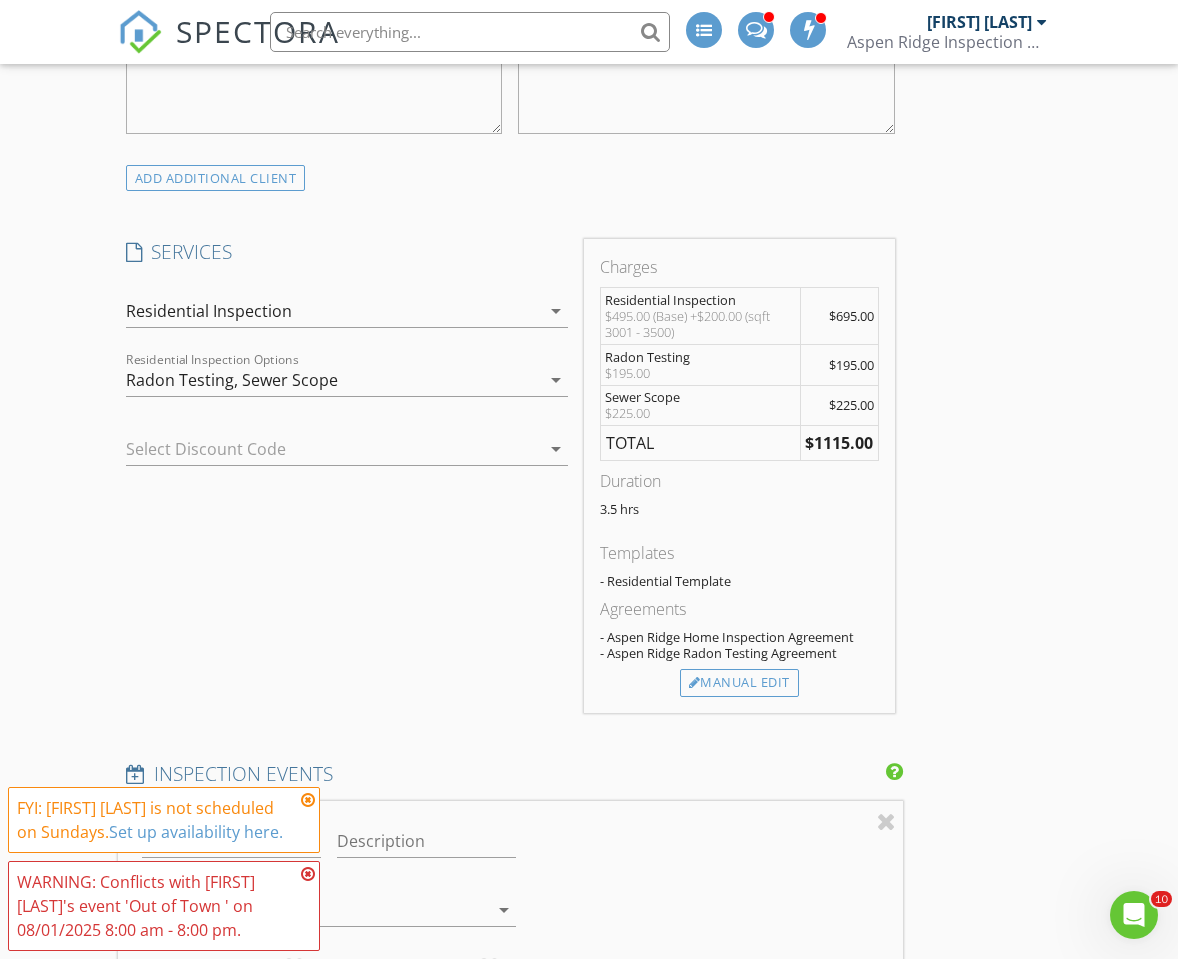 click at bounding box center [319, 449] 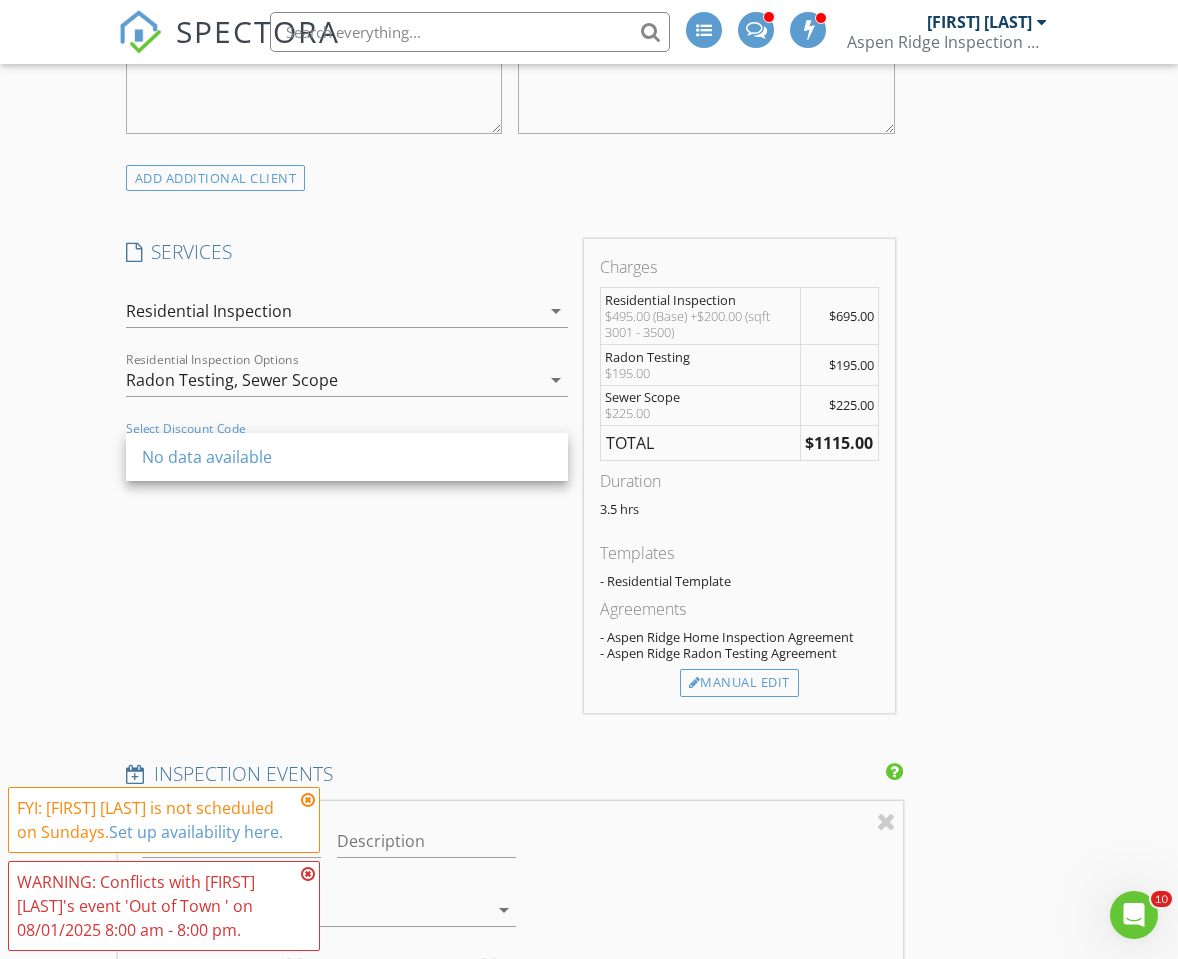 click on "New Inspection
INSPECTOR(S)
check_box   [FIRST] [LAST]   PRIMARY   check_box_outline_blank   [FIRST] [LAST]     [FIRST] [LAST] arrow_drop_down   check_box_outline_blank [FIRST] [LAST] specifically requested
Date/Time
08/03/2025 8:00 AM
Location
Address Search       Address [NUMBER] [STREET]   Unit   City [CITY]   State [STATE]   Zip [ZIP_CODE]   County [COUNTY]     Square Feet 3164   Year Built 2006   Foundation Basement arrow_drop_down     [FIRST] [LAST]     23.9 miles     (38 minutes)
client
check_box Enable Client CC email for this inspection   Client Search     check_box_outline_blank Client is a Company/Organization     First Name   Last Name   Email   CC Email   Phone         Tags         Notes   Private Notes
ADDITIONAL client
SERVICES
check_box   Residential Inspection" at bounding box center (589, 1051) 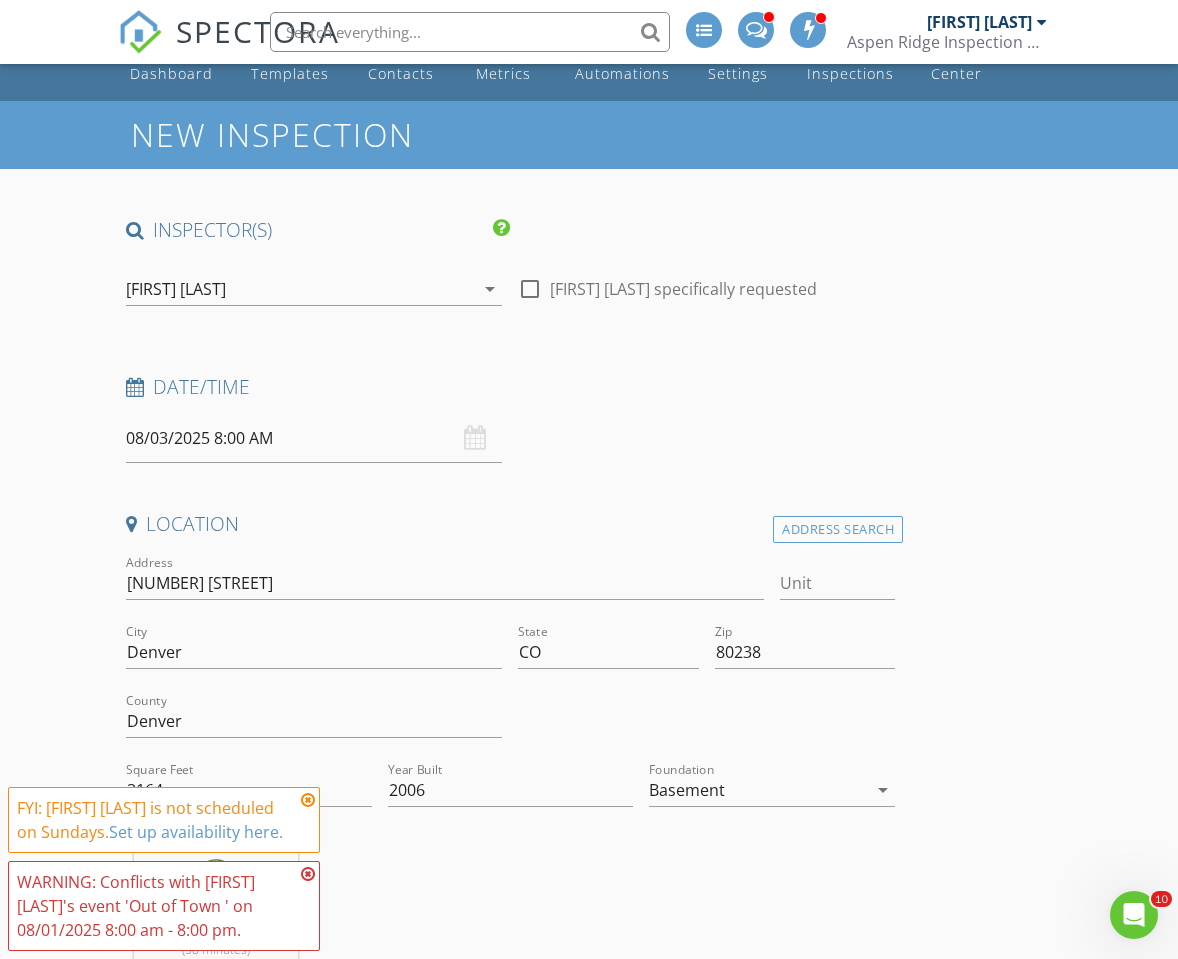 scroll, scrollTop: 0, scrollLeft: 0, axis: both 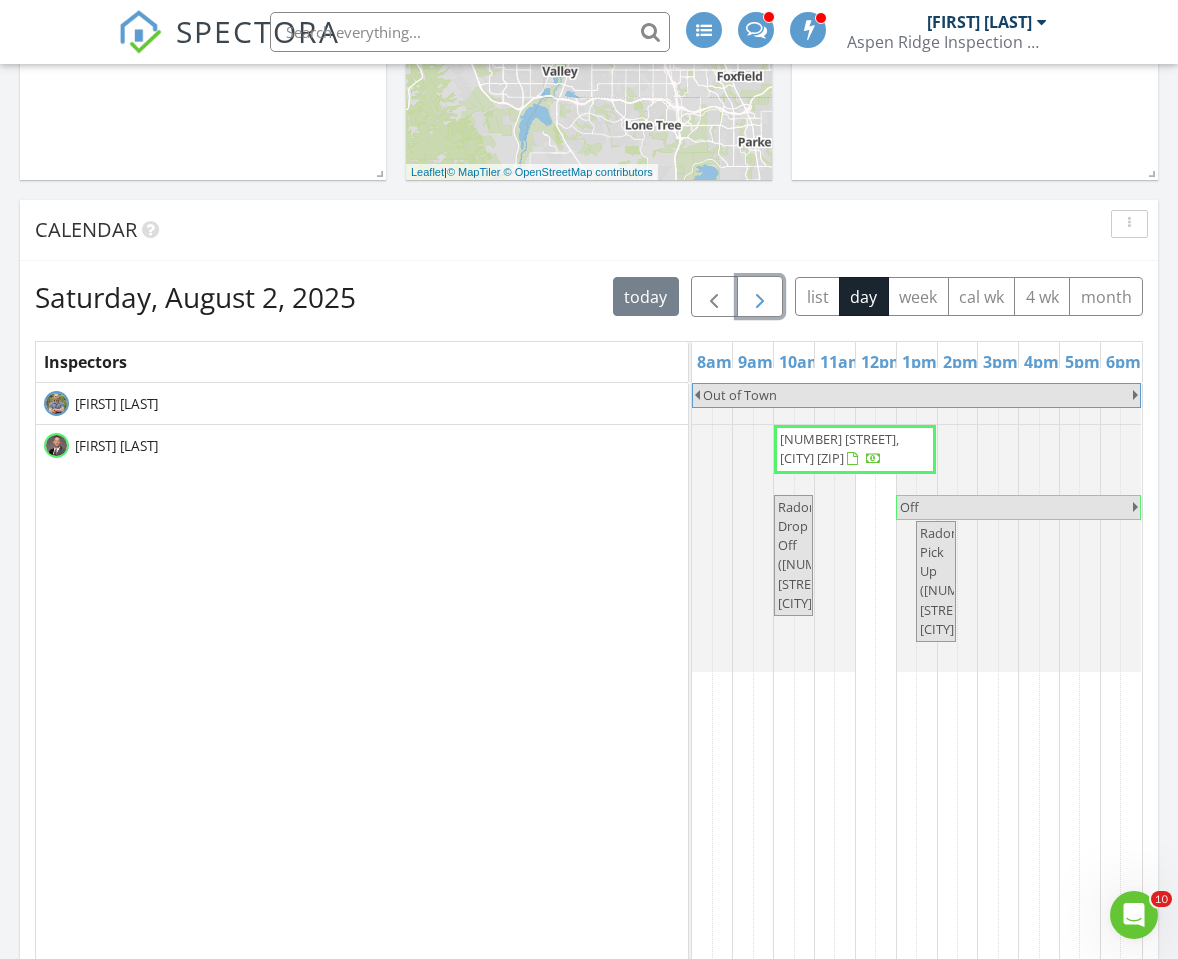 click at bounding box center [760, 297] 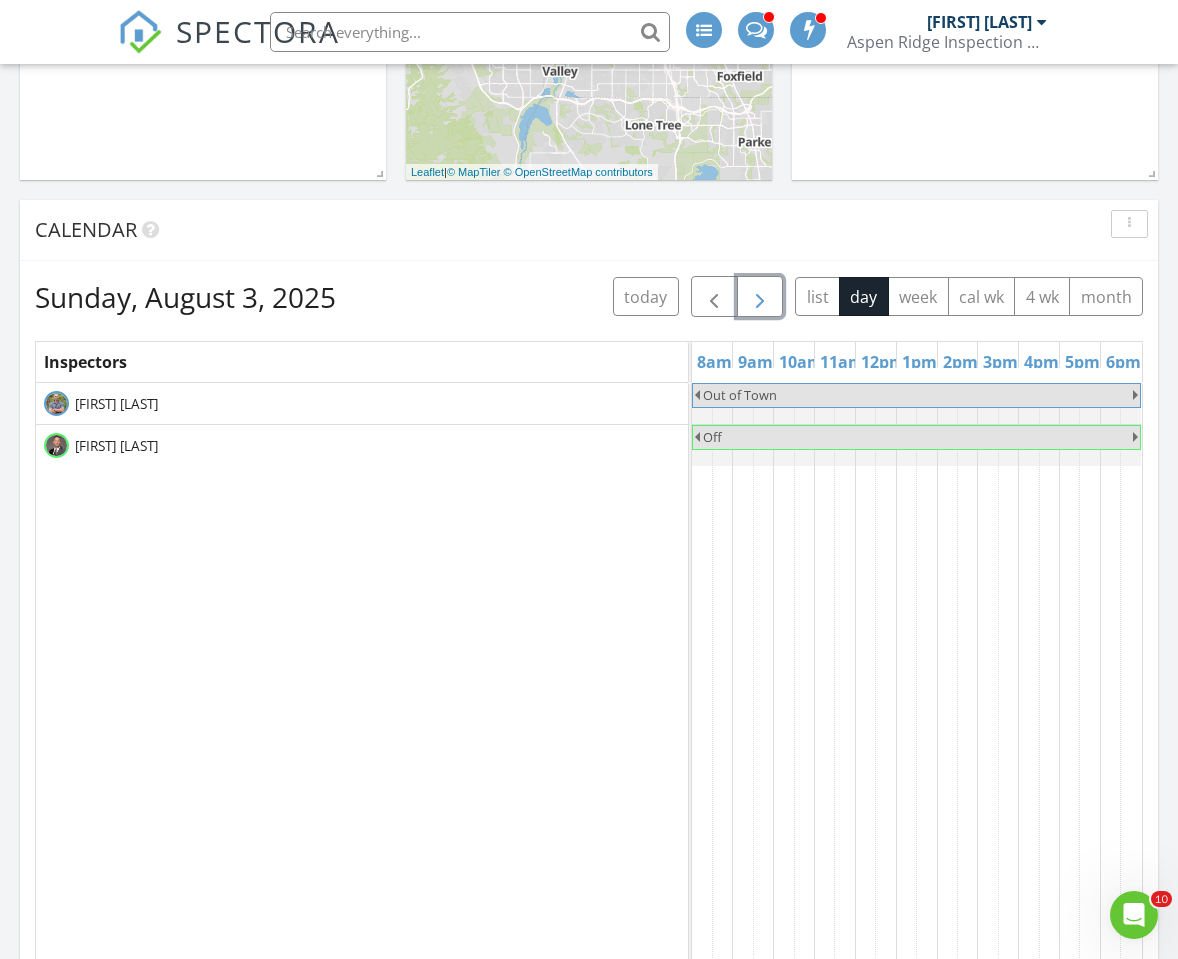 click at bounding box center [760, 297] 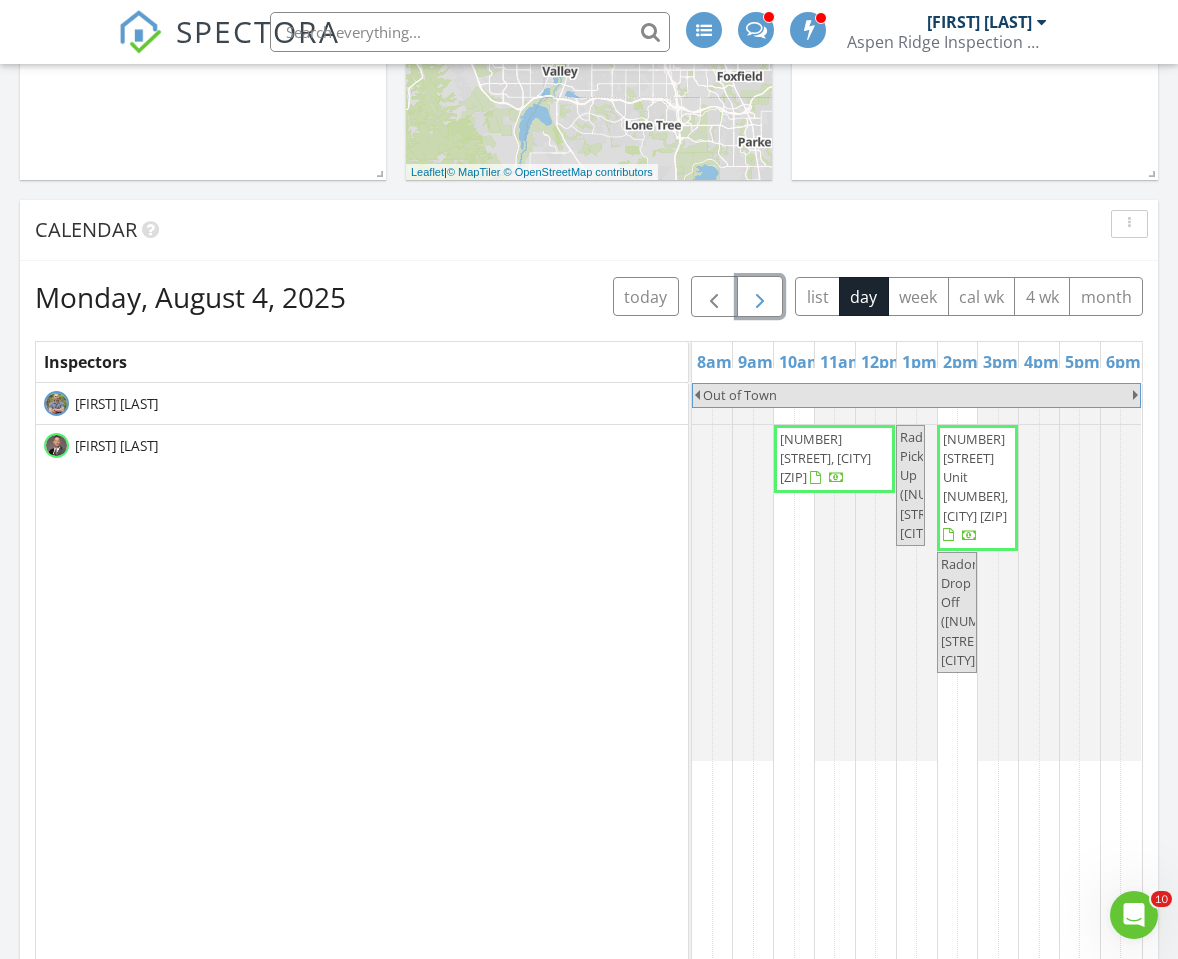 click at bounding box center [760, 297] 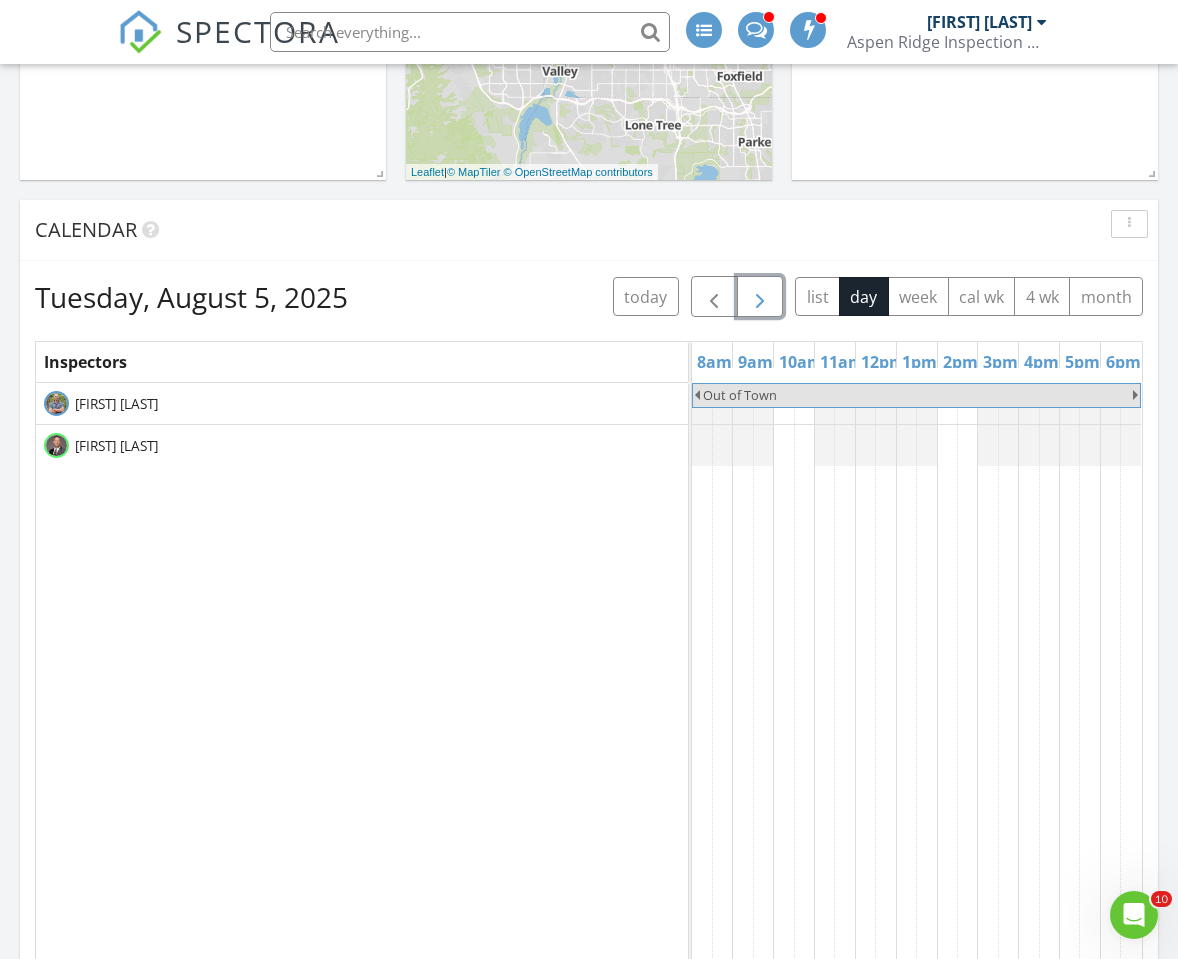 click at bounding box center (760, 296) 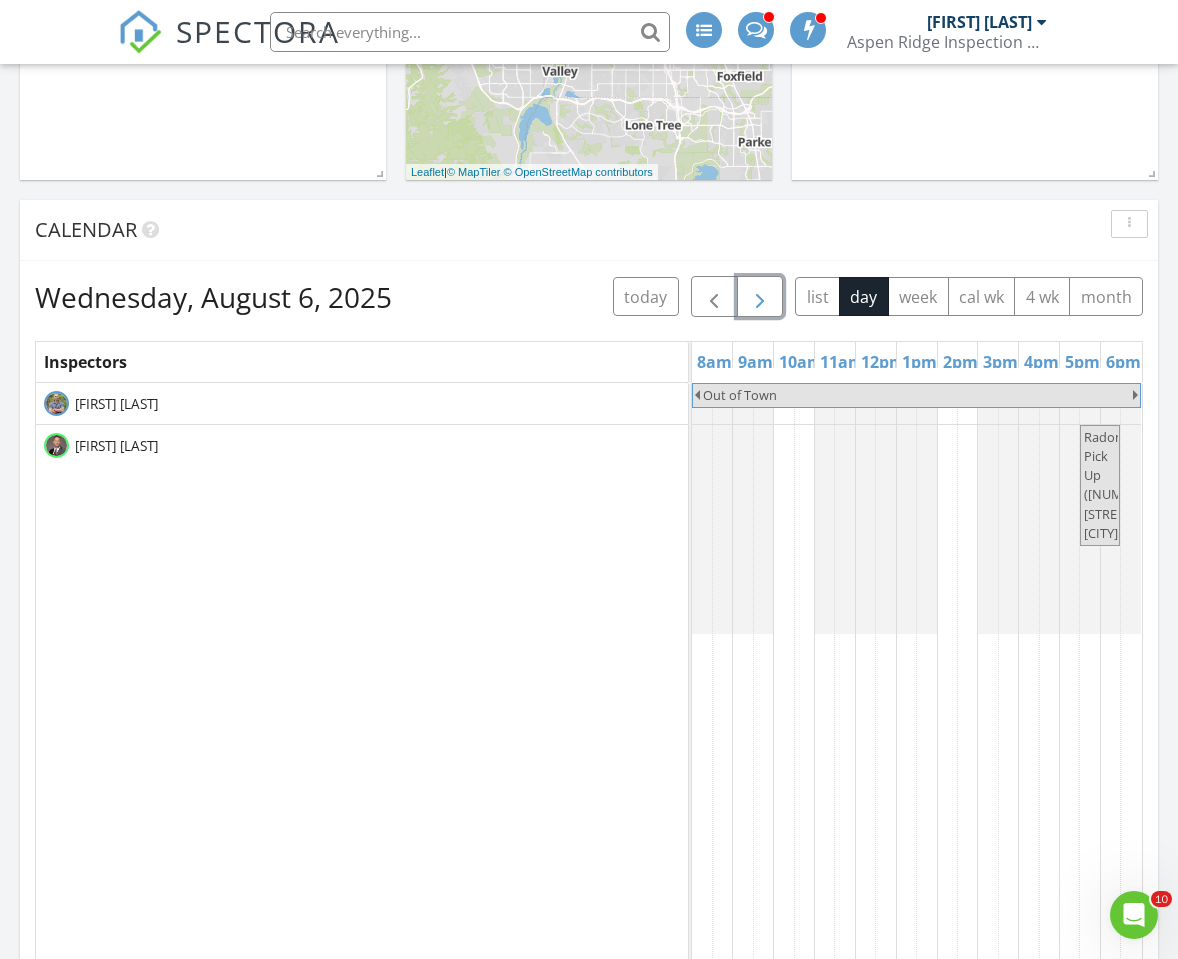 click at bounding box center (760, 296) 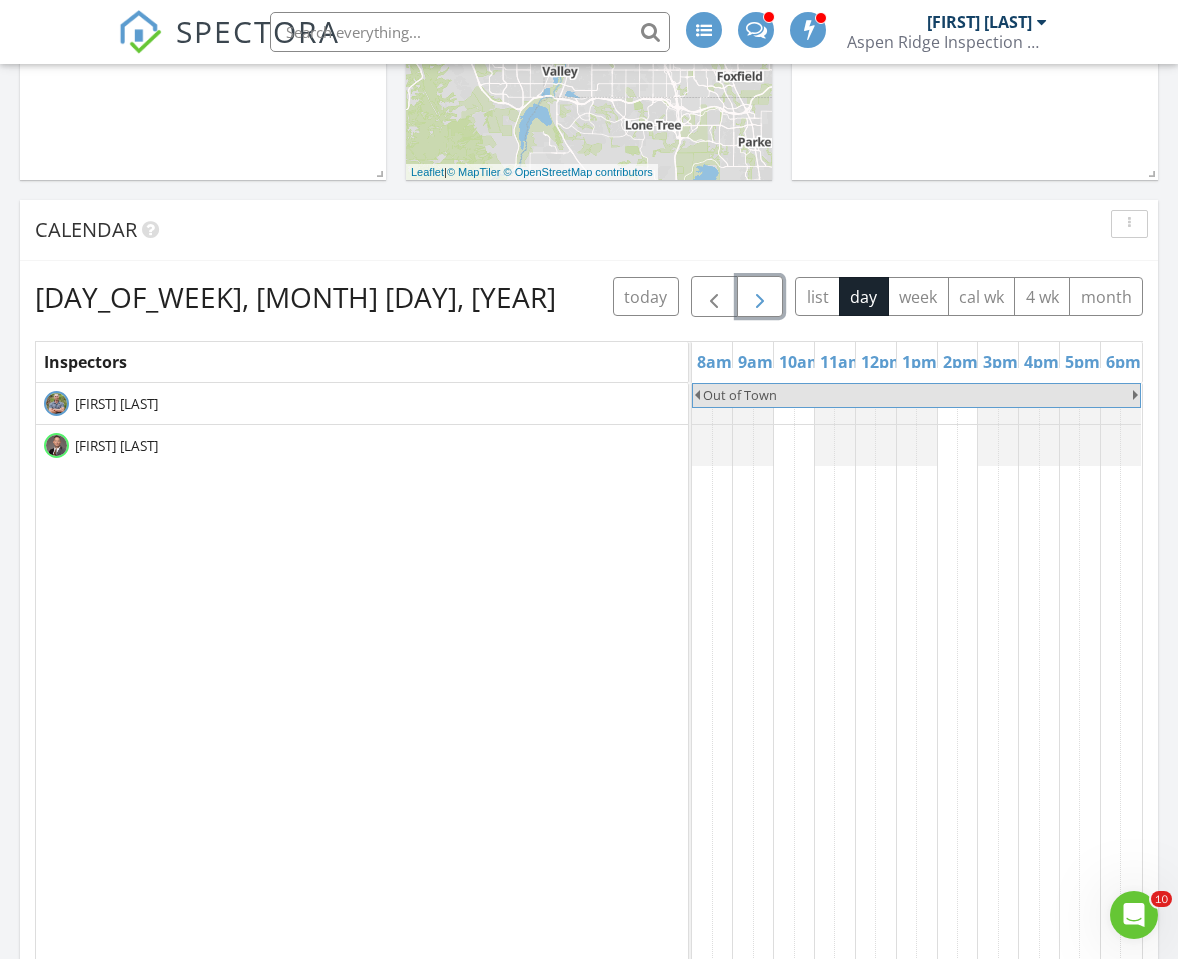 click at bounding box center [760, 297] 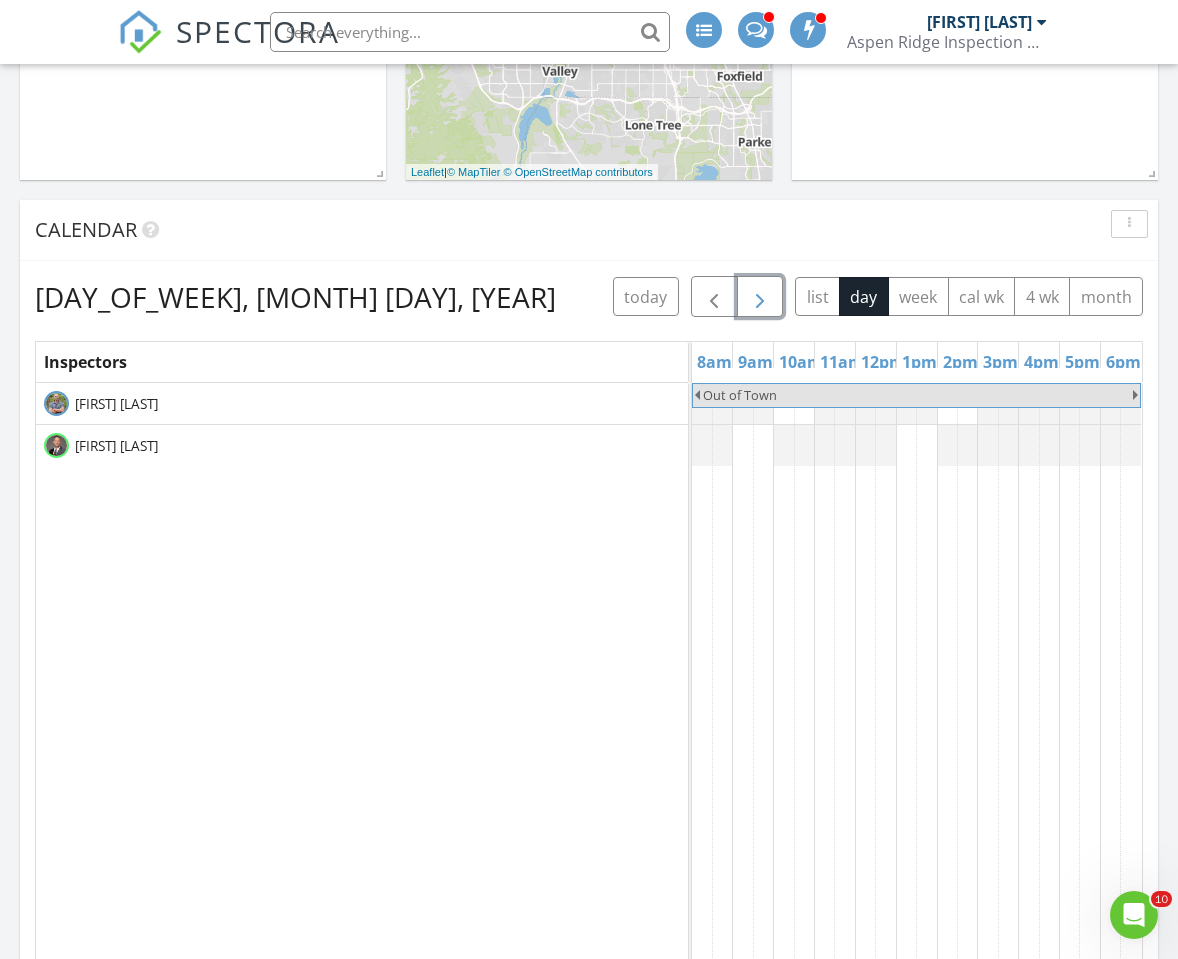 click at bounding box center [760, 296] 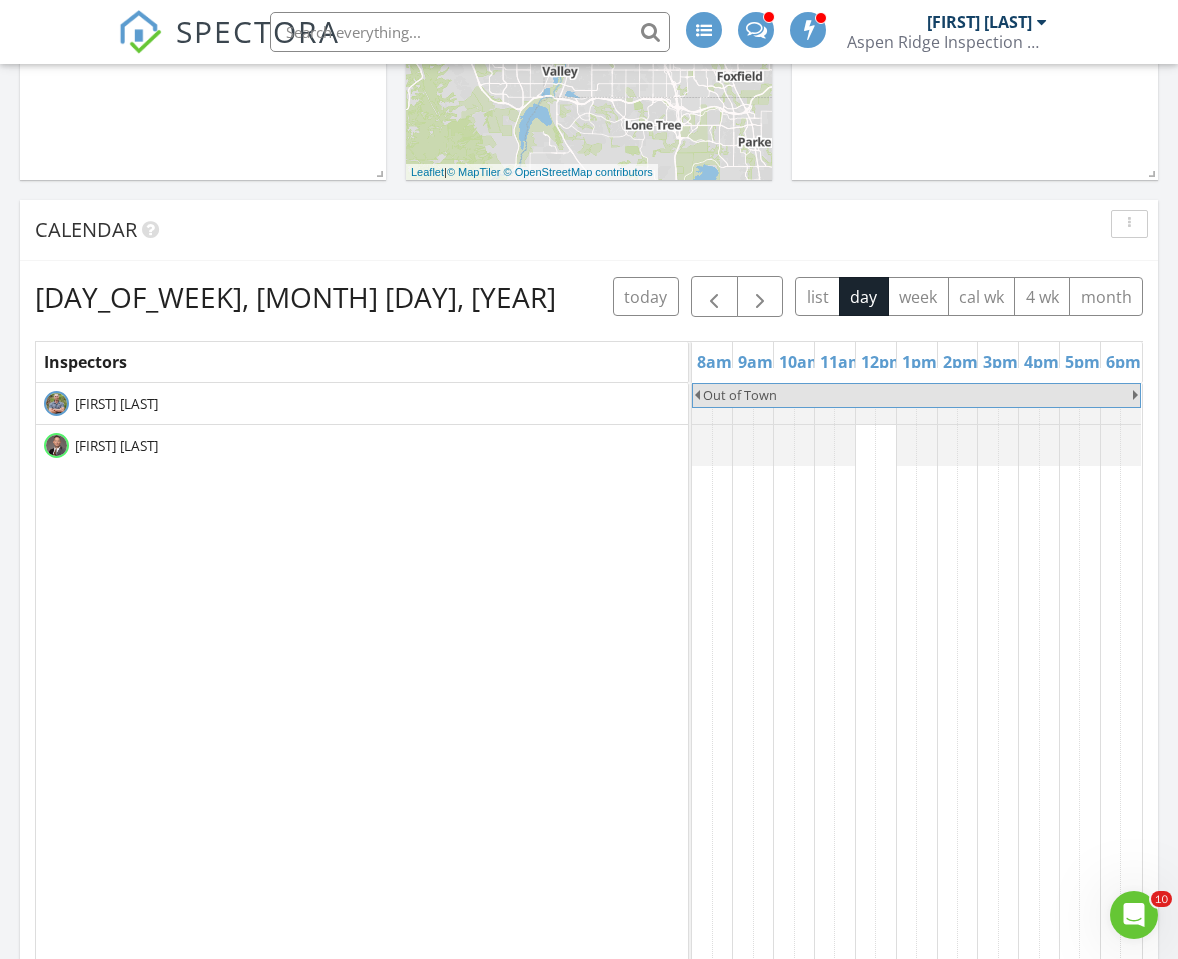 click on "Saturday, August 9, 2025 today list day week cal wk 4 wk month" at bounding box center [589, 296] 